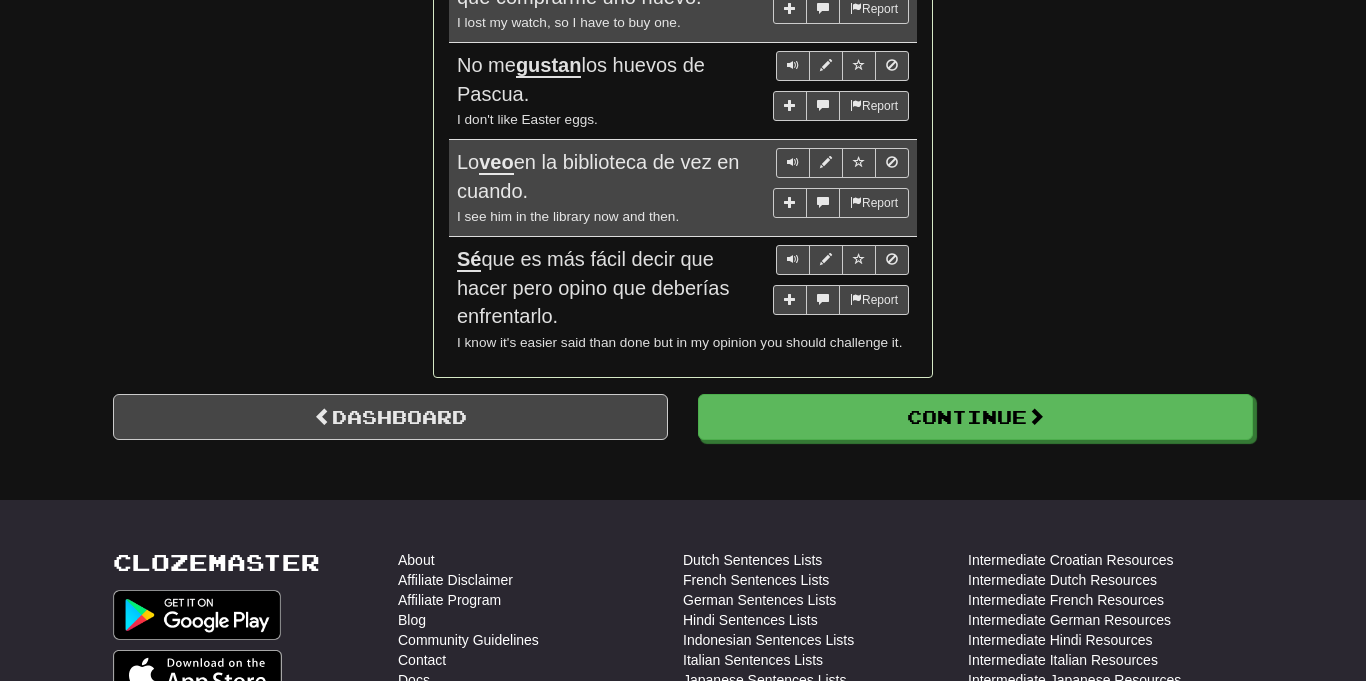 scroll, scrollTop: 1932, scrollLeft: 0, axis: vertical 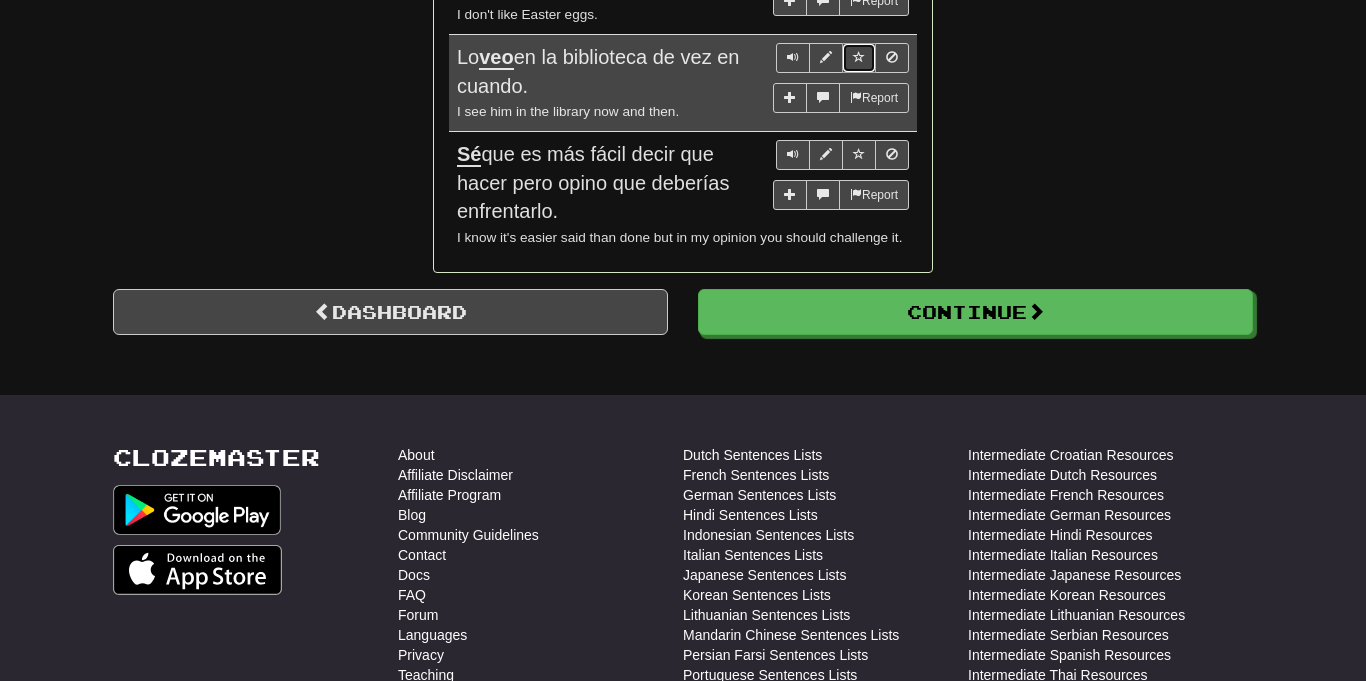 click at bounding box center (859, 57) 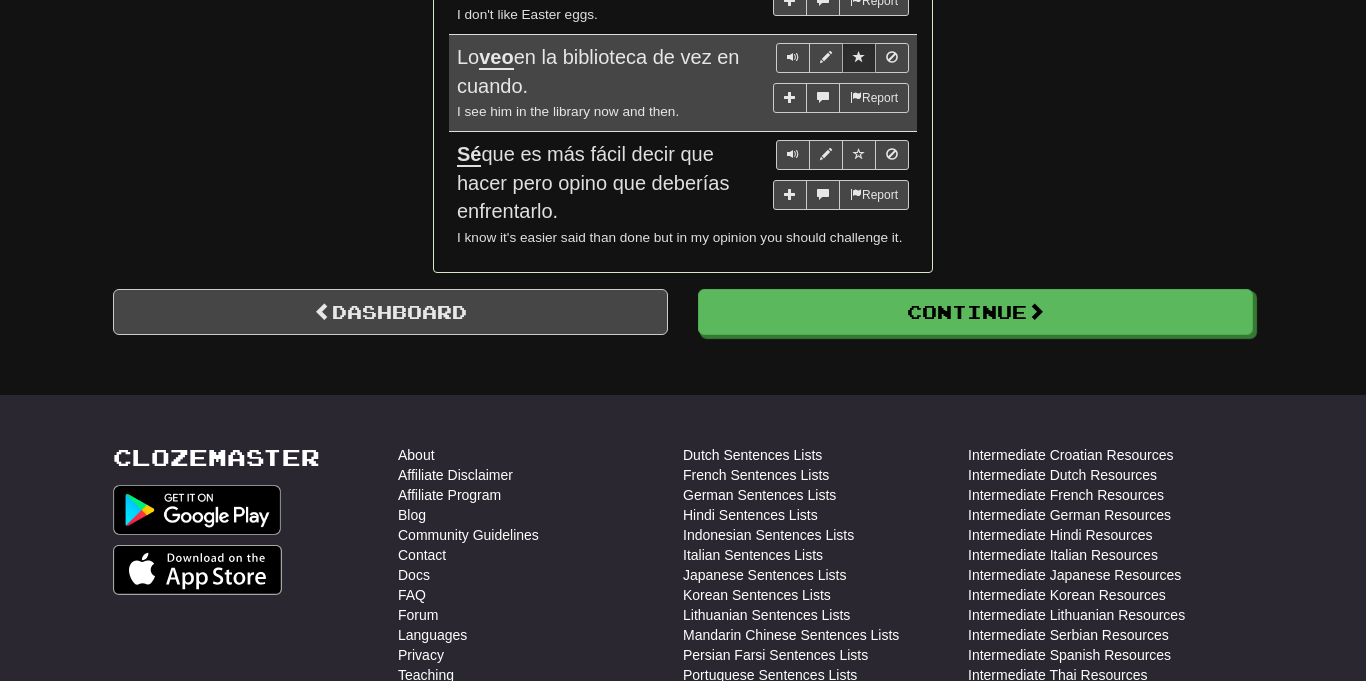 click on "Round Results Stats: Score:   + 288 Time:   1 : 15 New:   0 Review:   10 Correct:   10 Incorrect:   0 Daily Goal: Points:   508  /  500  🎉 Time remaining: 20   Hours Progress: Verbs Playing:  2,779  /  2,779 100% Mastered:  606  /  2,779 + 8 21.519% 21.806% Ready for Review:  116  /  Level:  249 28,466  points to level  250  - keep going! Ranked:  39 th  this week ( 16  points to  38 th ) Sentences:  Report No  vimos  a ninguna chica en el grupo. We didn't see any girls in the group.  Report Estoy  haciendo  de cocinera. I'm doing the cooking.  Report También tenía que decirte otra cosa, pero lo  olvidé . I also had something else to tell you, but I forgot it.  Report Él se fue a París, donde  vivió  durante cinco años. He went to Paris, where he lived for five years.  Report Se  sienta  en esta silla cuando ve la televisión. He sits in this chair when he watches television.  Report El público  parecía  aburrido. The audience appeared bored.  Report He  perdido  Report No me  gustan  Report Lo" at bounding box center (683, -696) 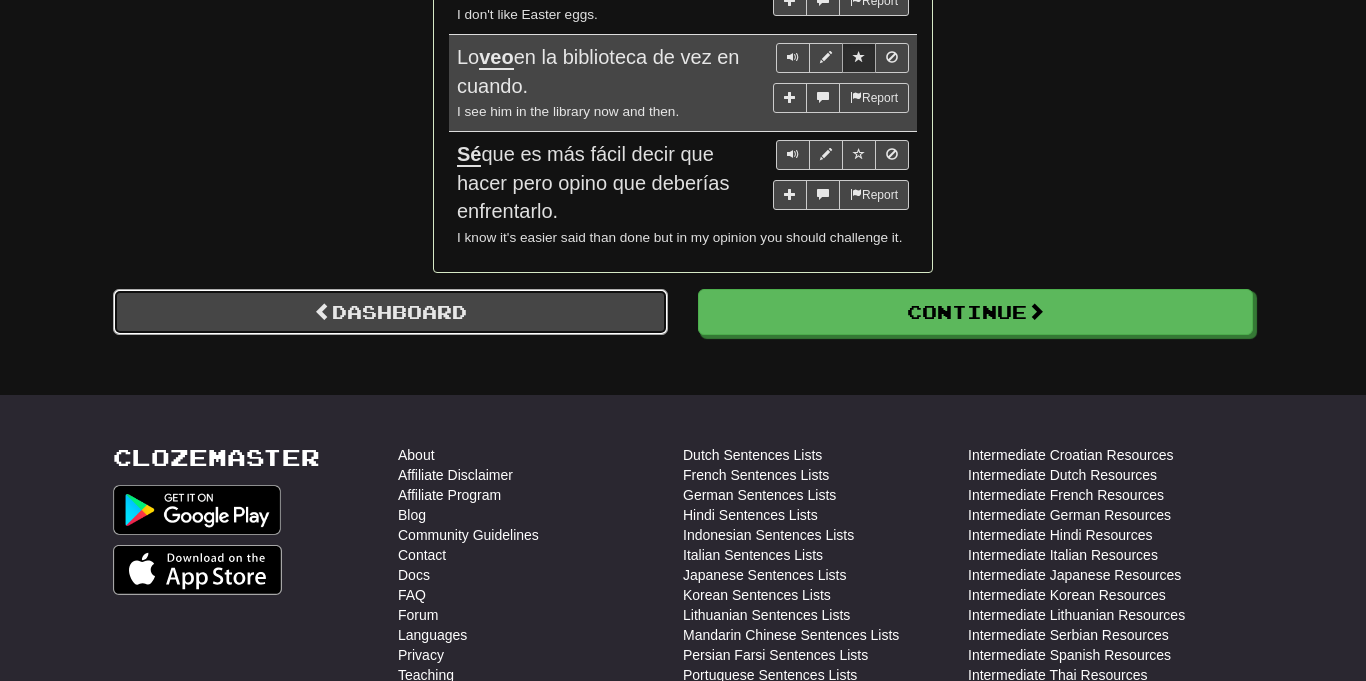 click on "Dashboard" at bounding box center (390, 312) 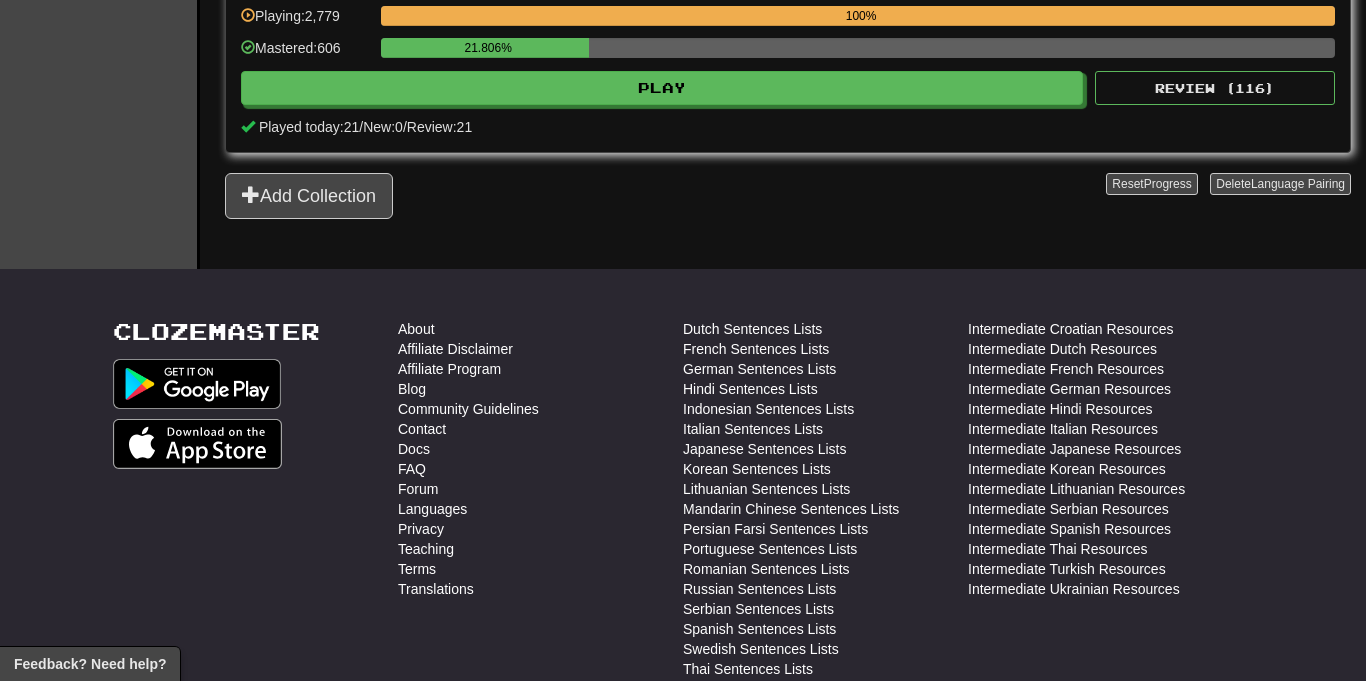 scroll, scrollTop: 1104, scrollLeft: 0, axis: vertical 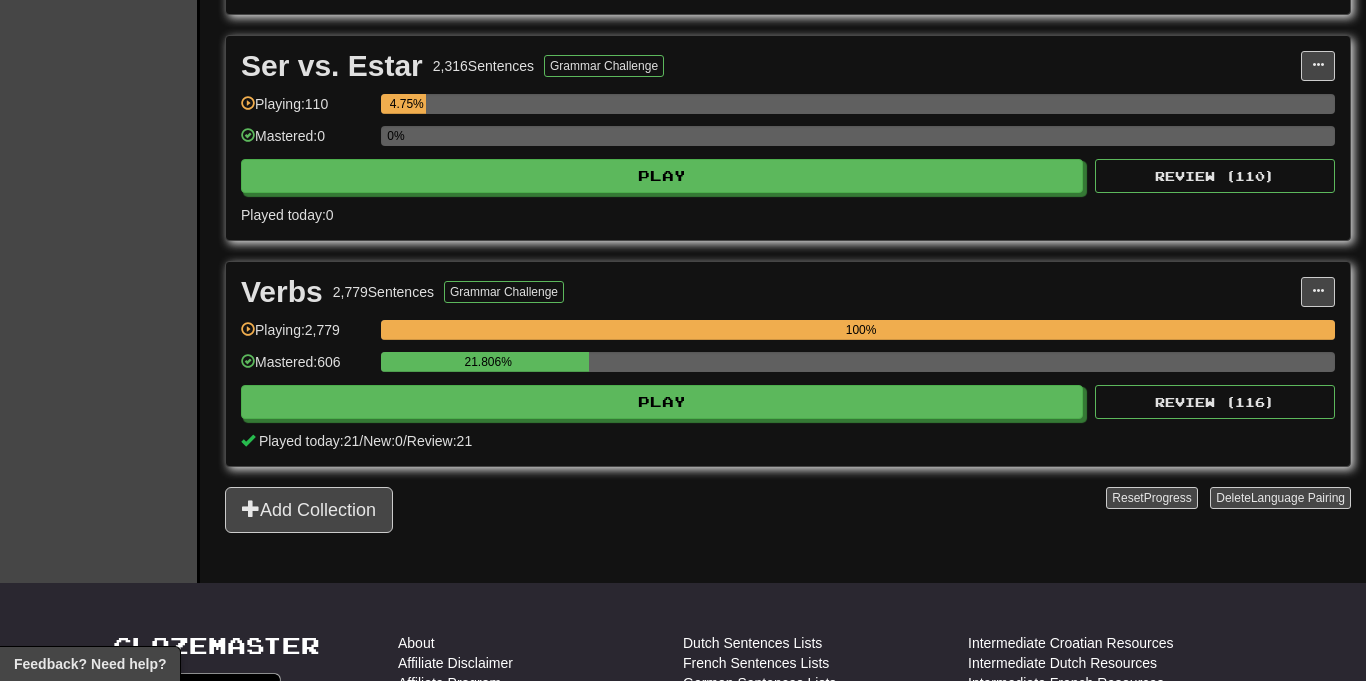 click on "Verbs 2,779  Sentences Grammar Challenge Manage Sentences Unpin from Dashboard  Playing:  2,779 100%  Mastered:  606 21.806% Play Review ( 116 )   Played today:  21  /  New:  0  /  Review:  21" at bounding box center (788, 364) 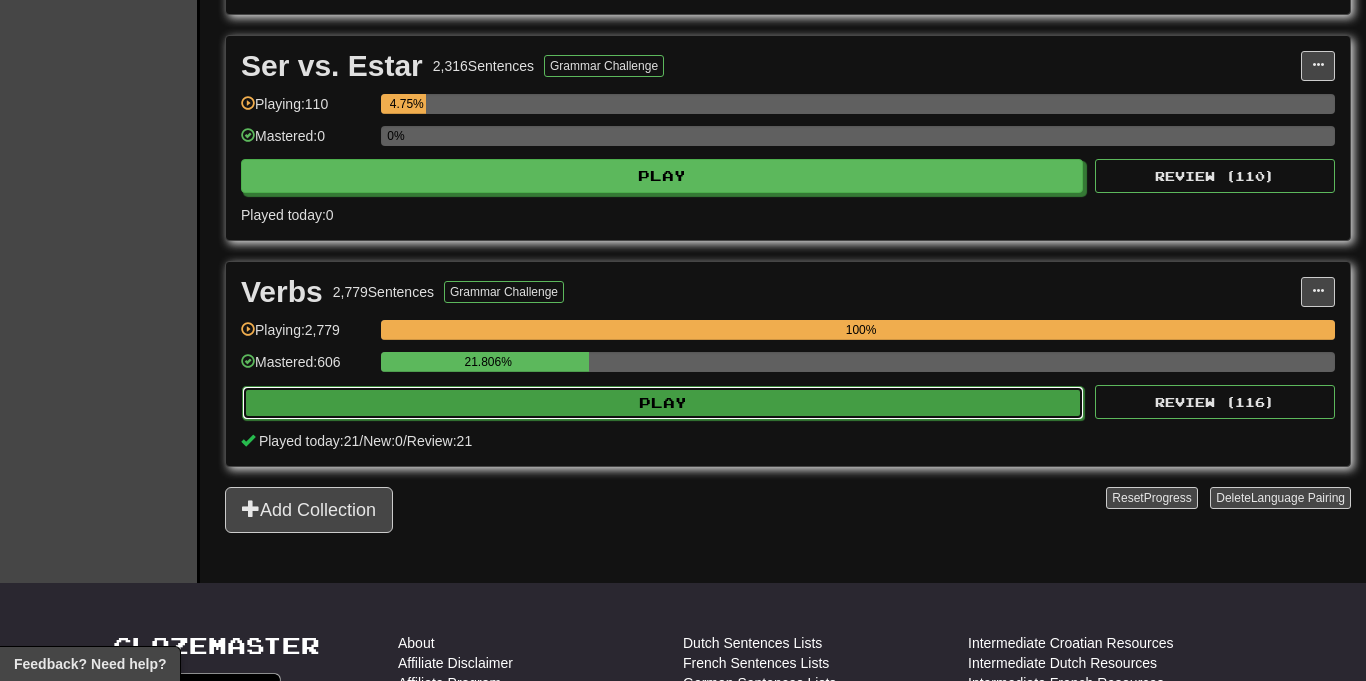 click on "Play" at bounding box center (663, 403) 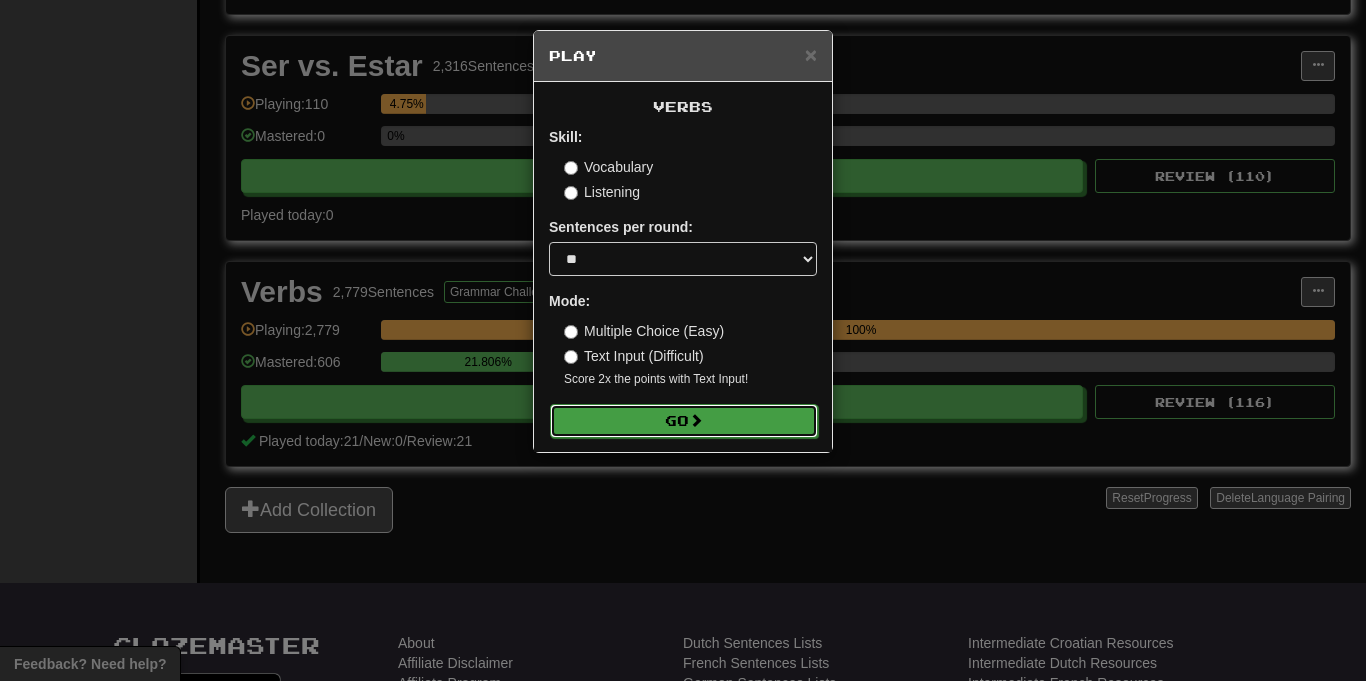 click at bounding box center [696, 420] 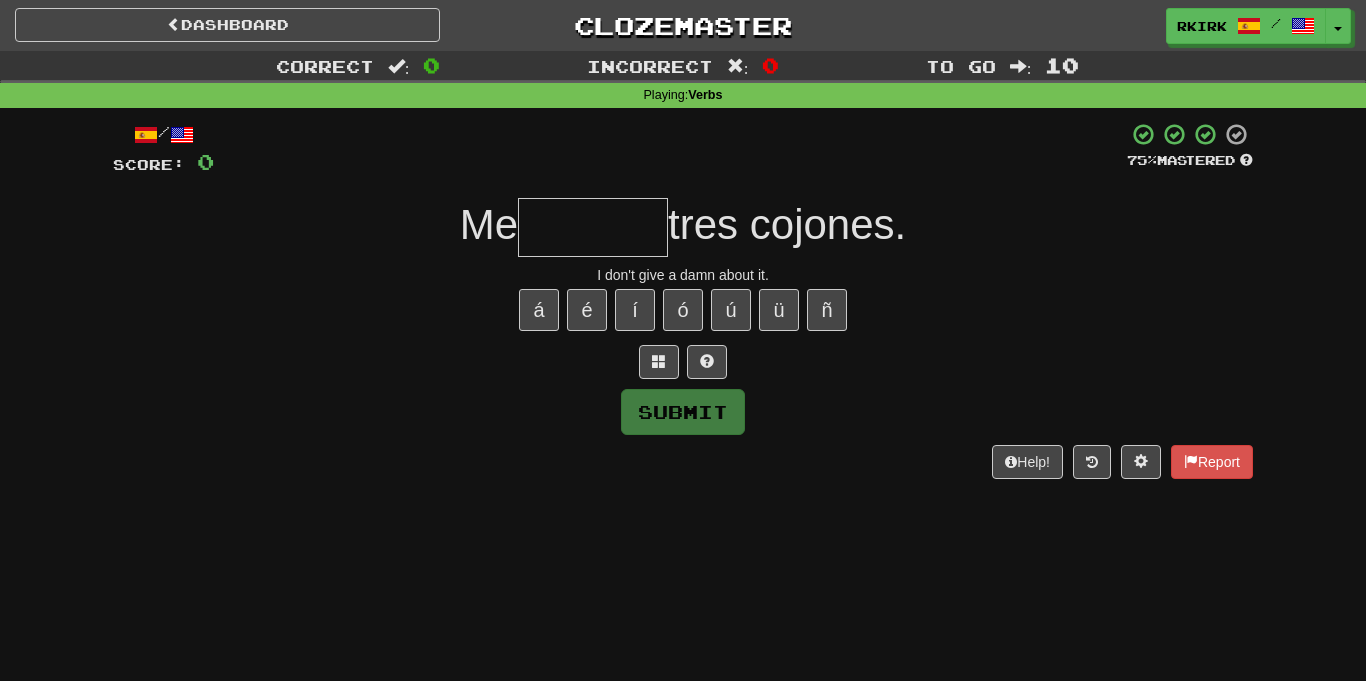 scroll, scrollTop: 0, scrollLeft: 0, axis: both 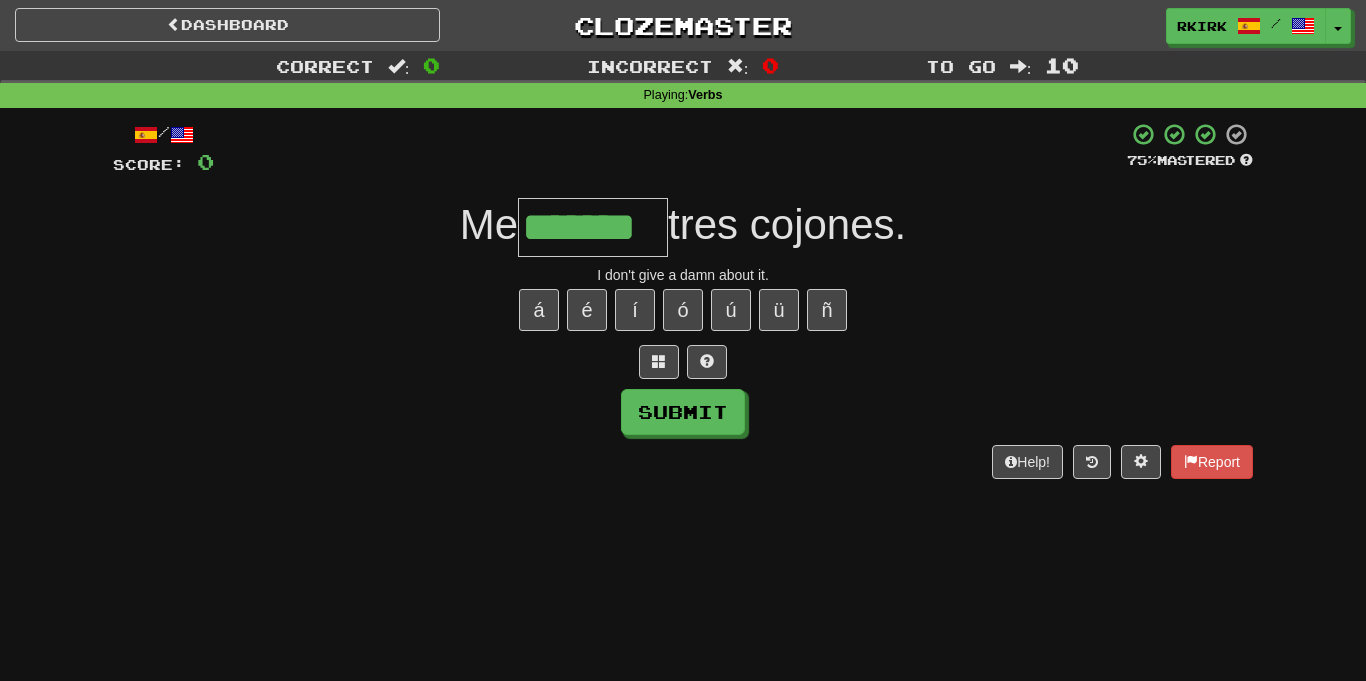 type on "*******" 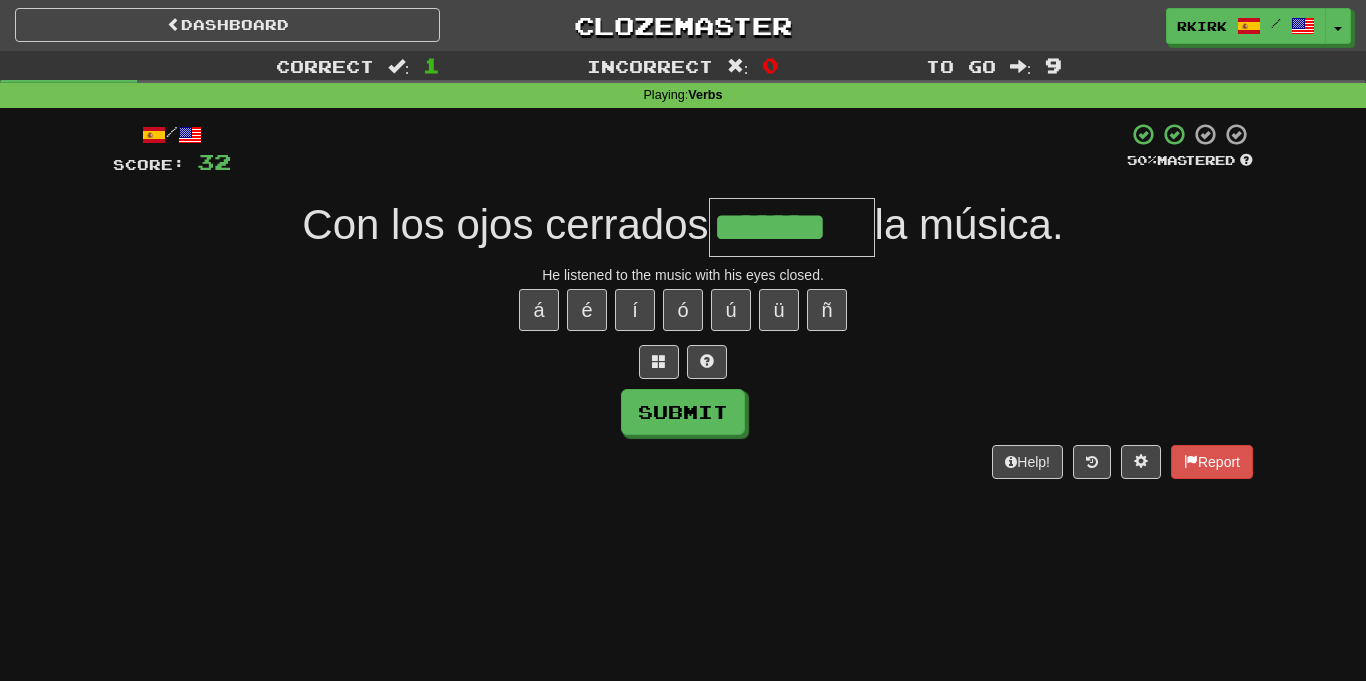 type on "*******" 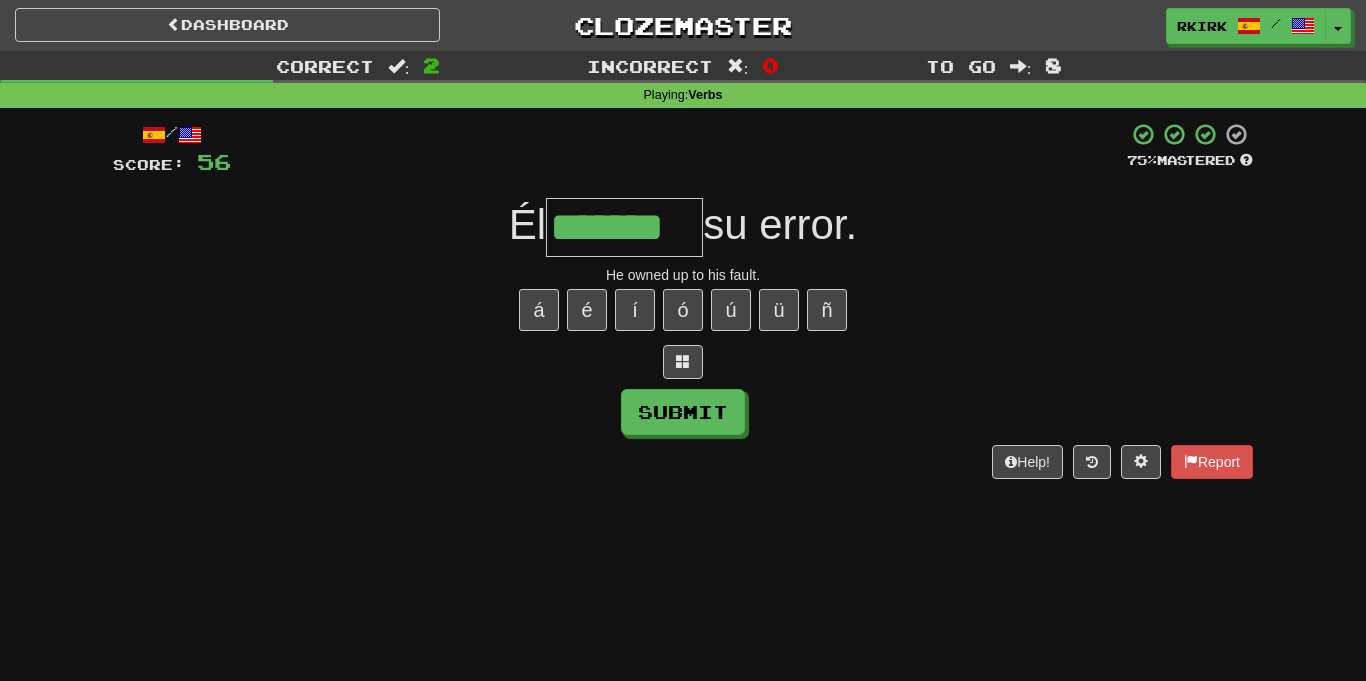 type on "*******" 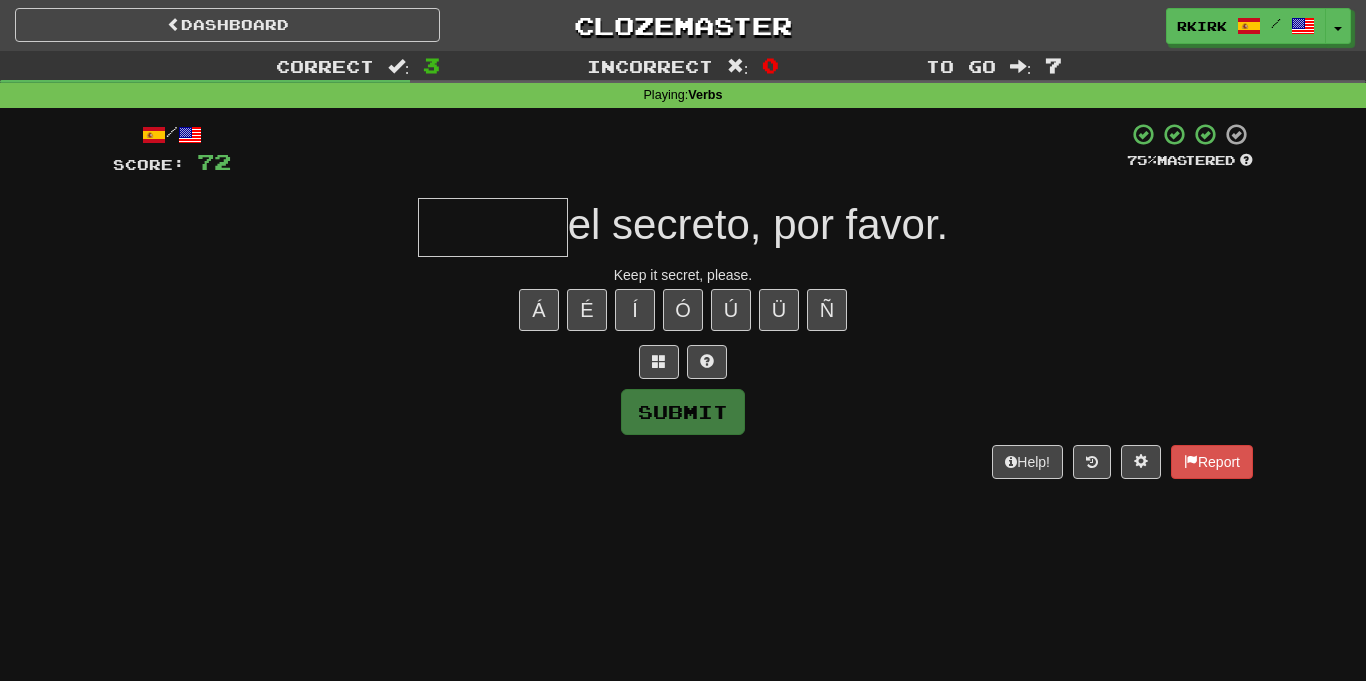 type on "*" 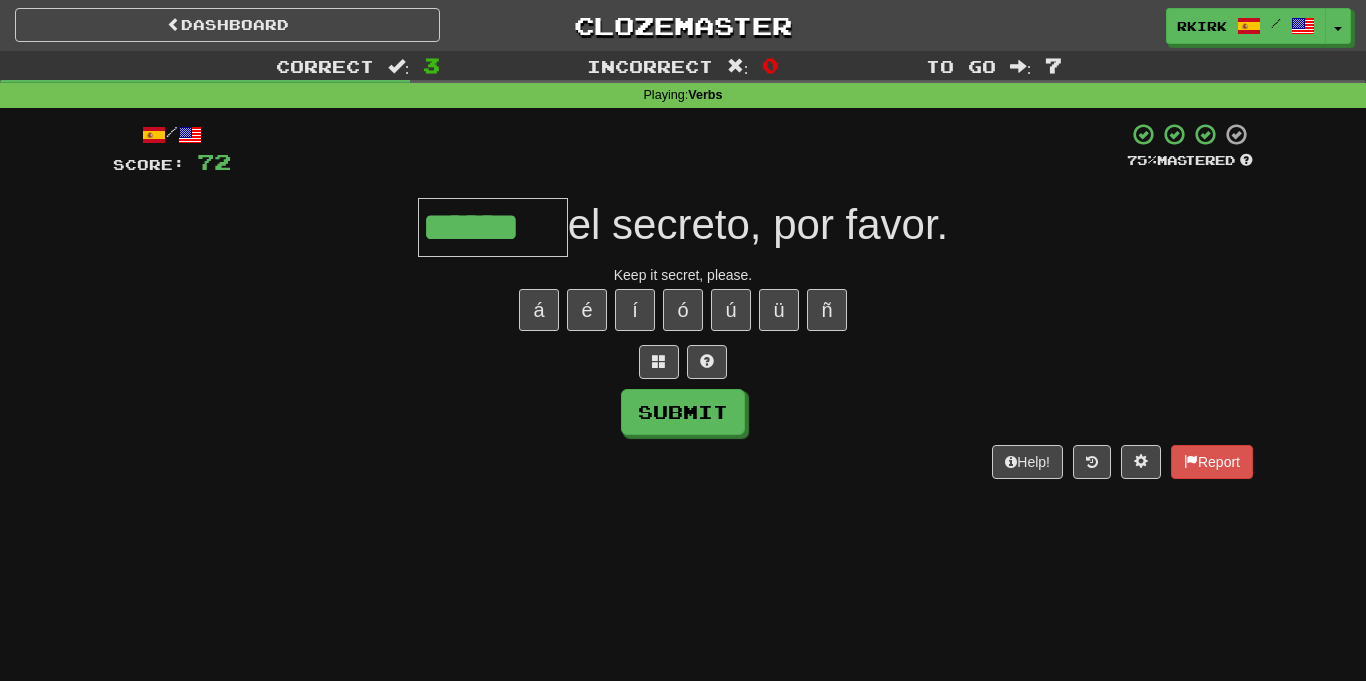 type on "******" 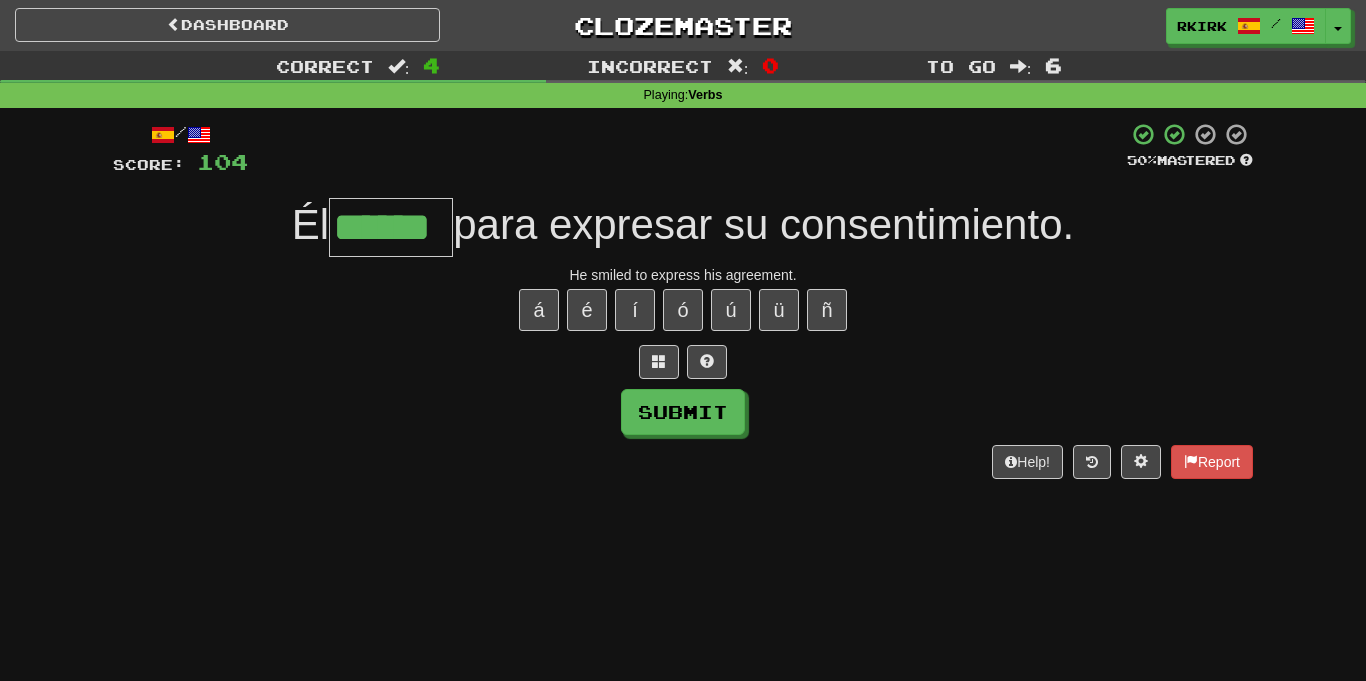 type on "******" 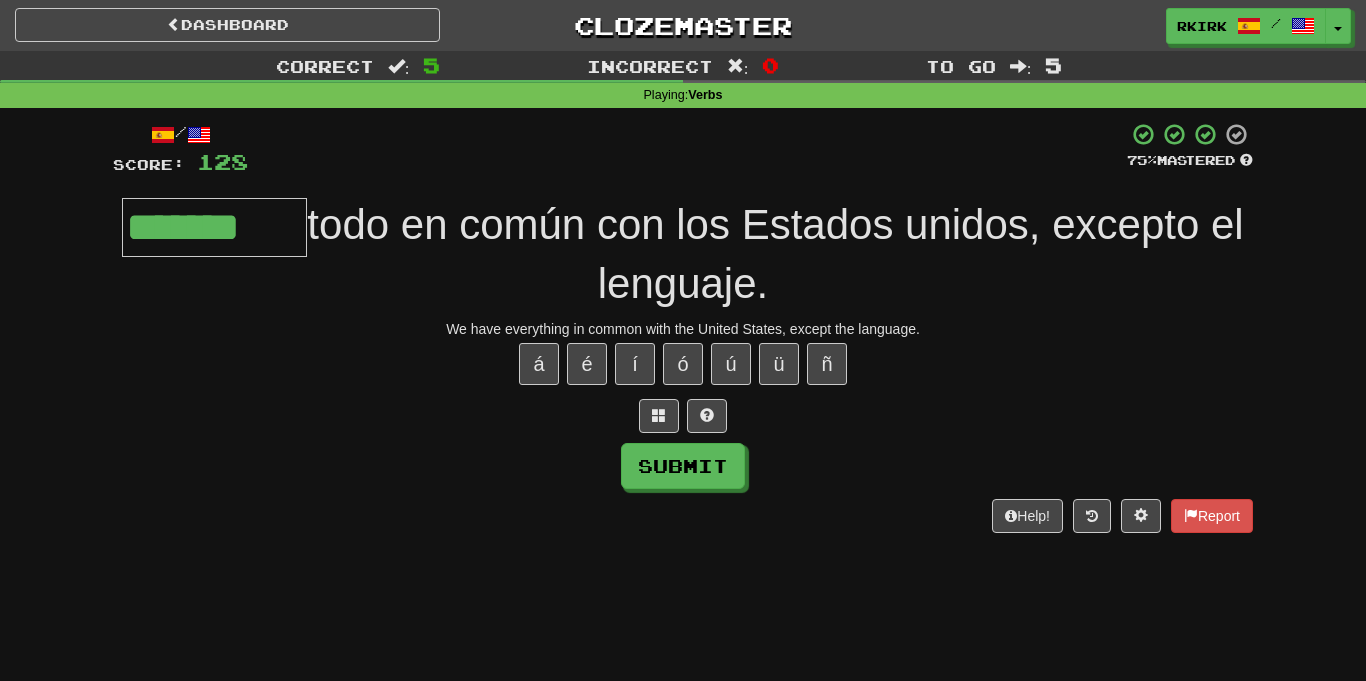 type on "*******" 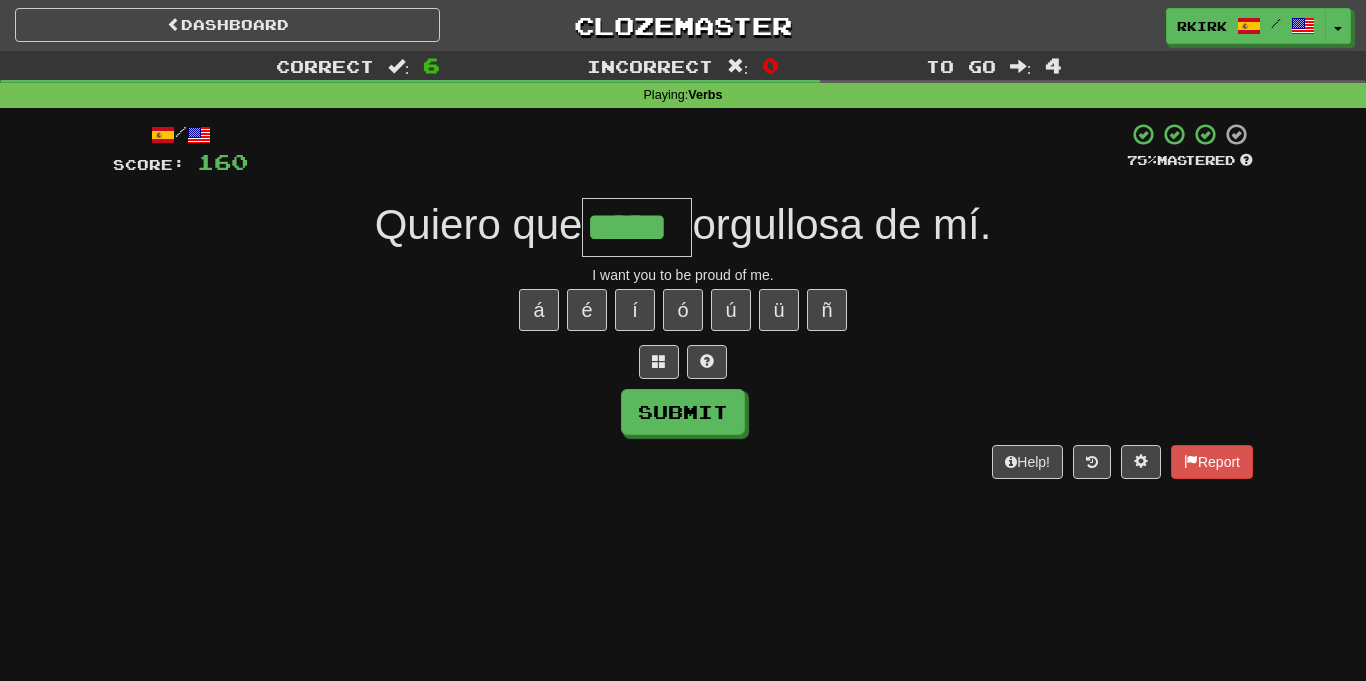 type on "*****" 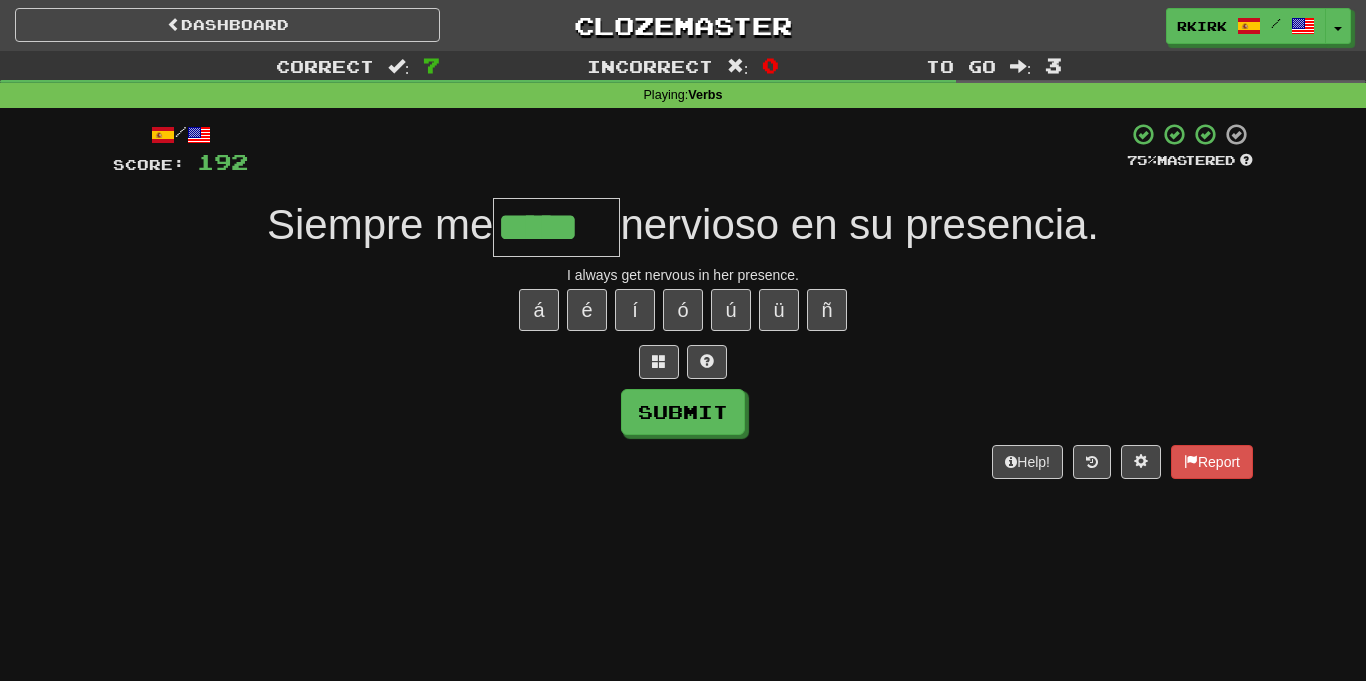 type on "*****" 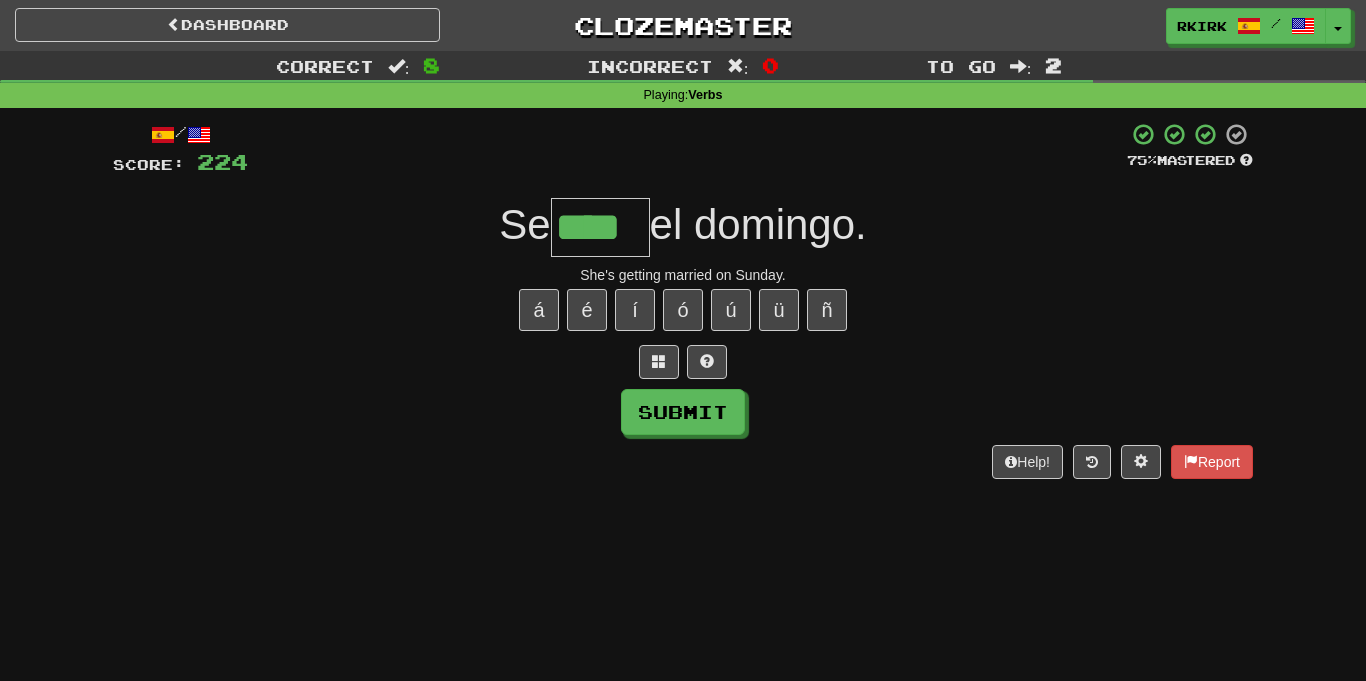 type on "****" 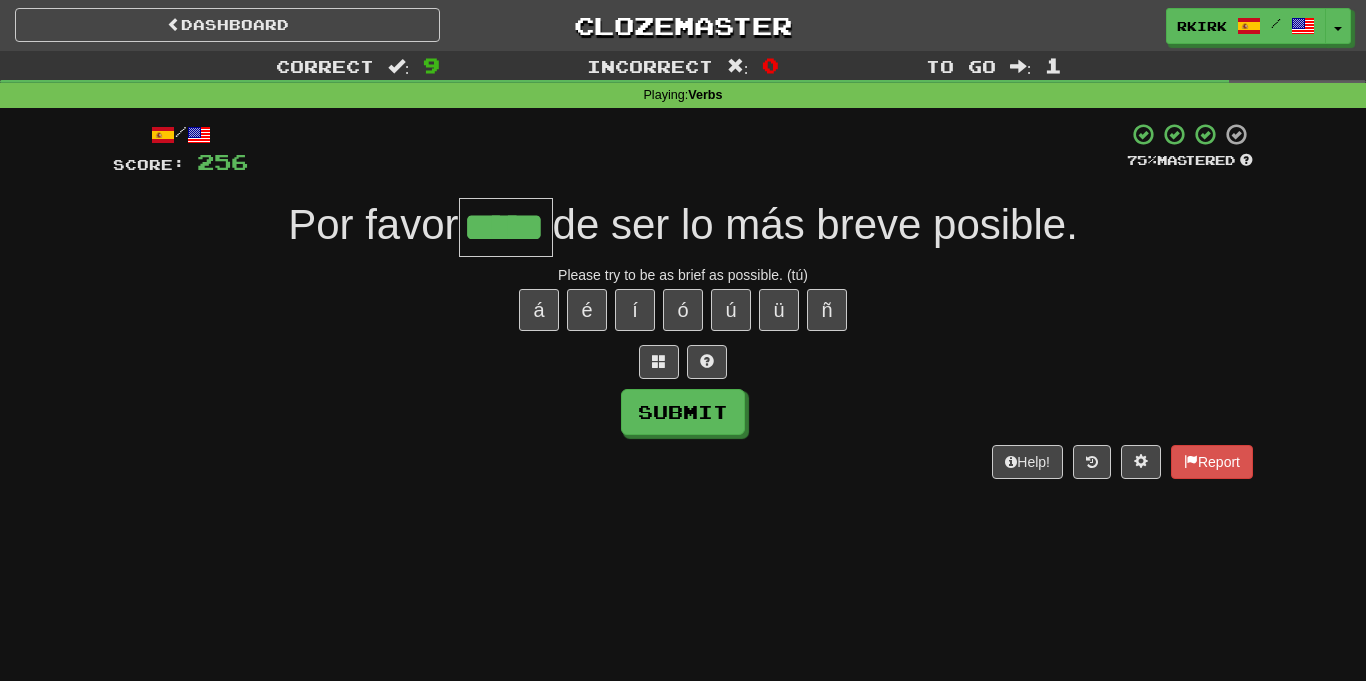 type on "*****" 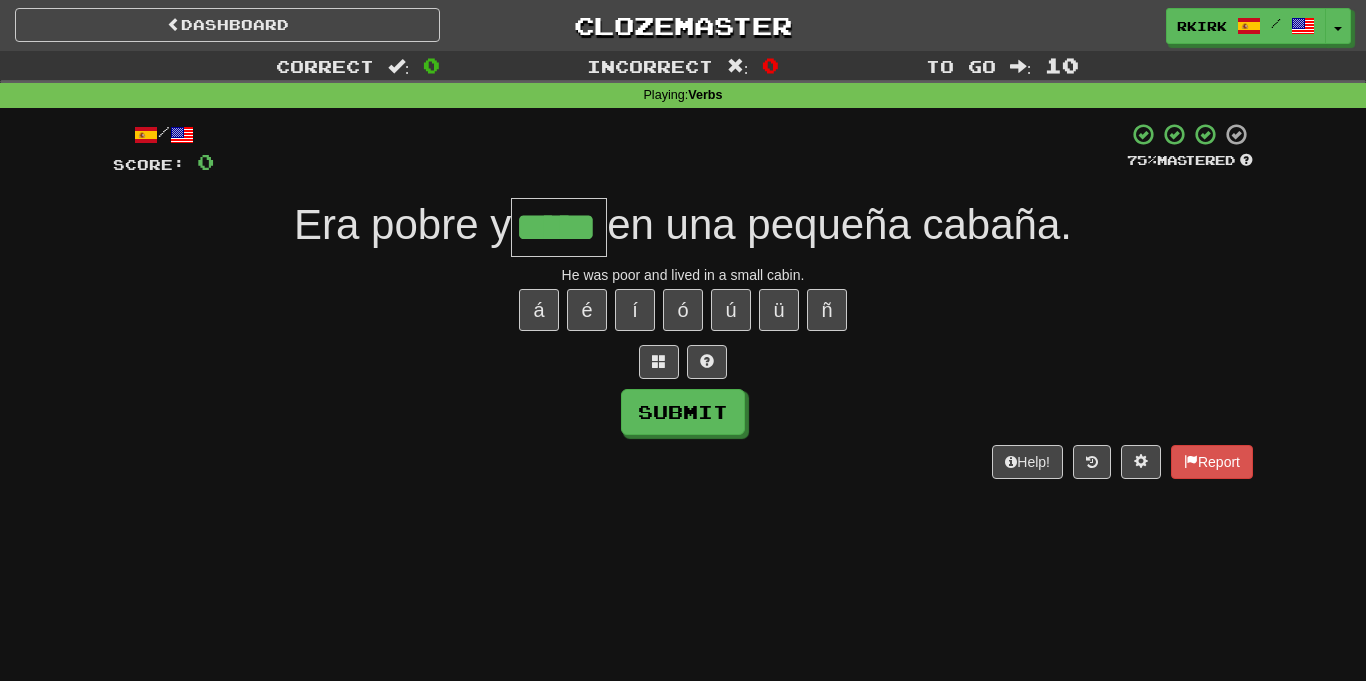 type on "*****" 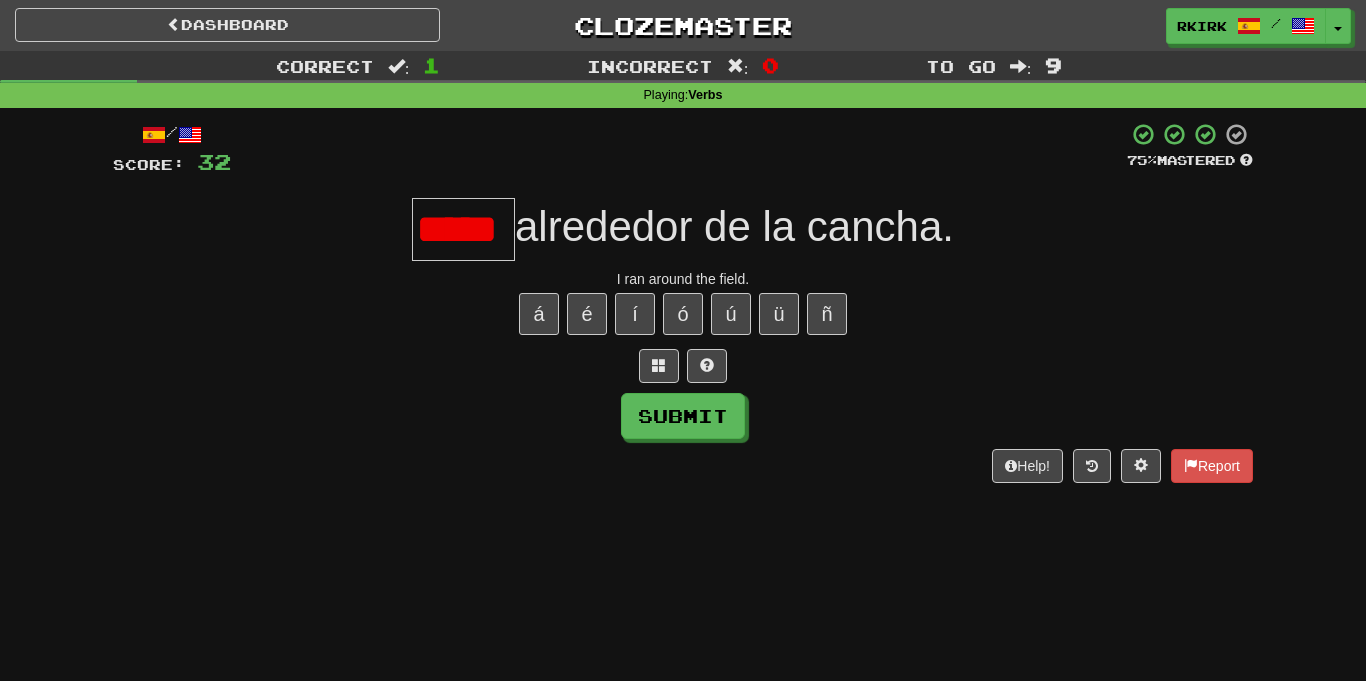 scroll, scrollTop: 0, scrollLeft: 0, axis: both 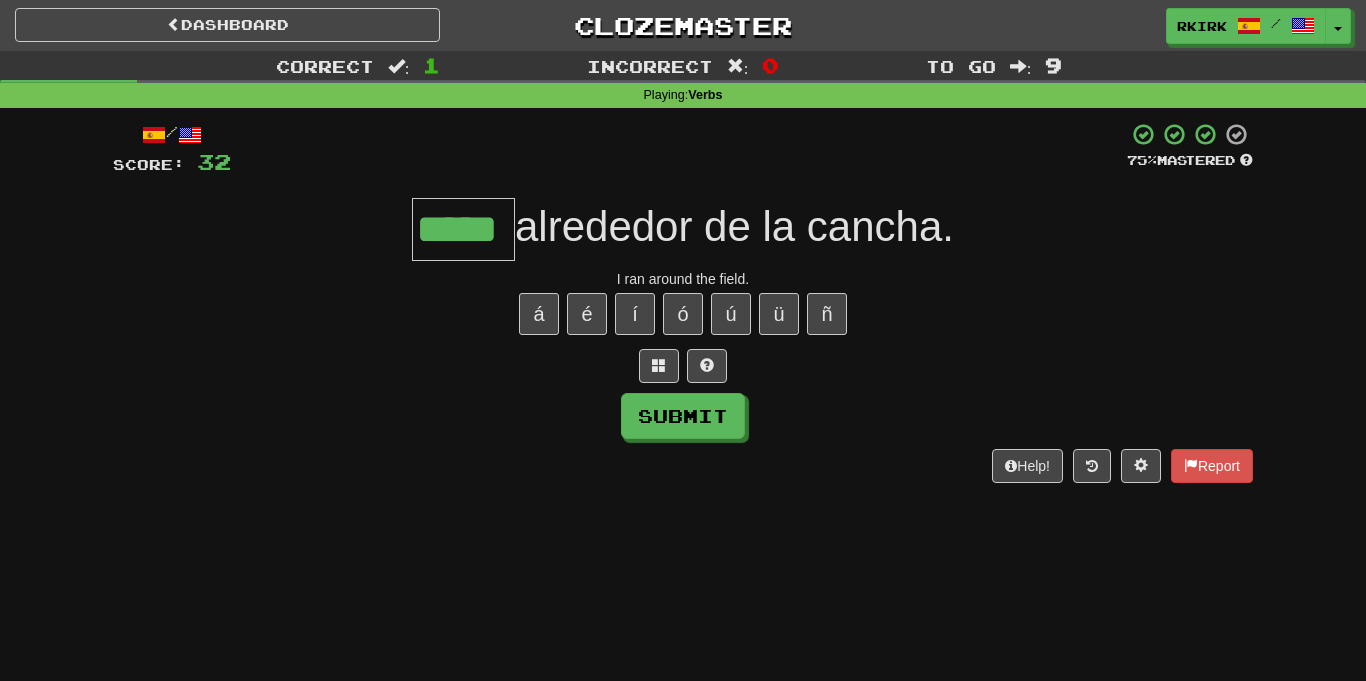 type on "*****" 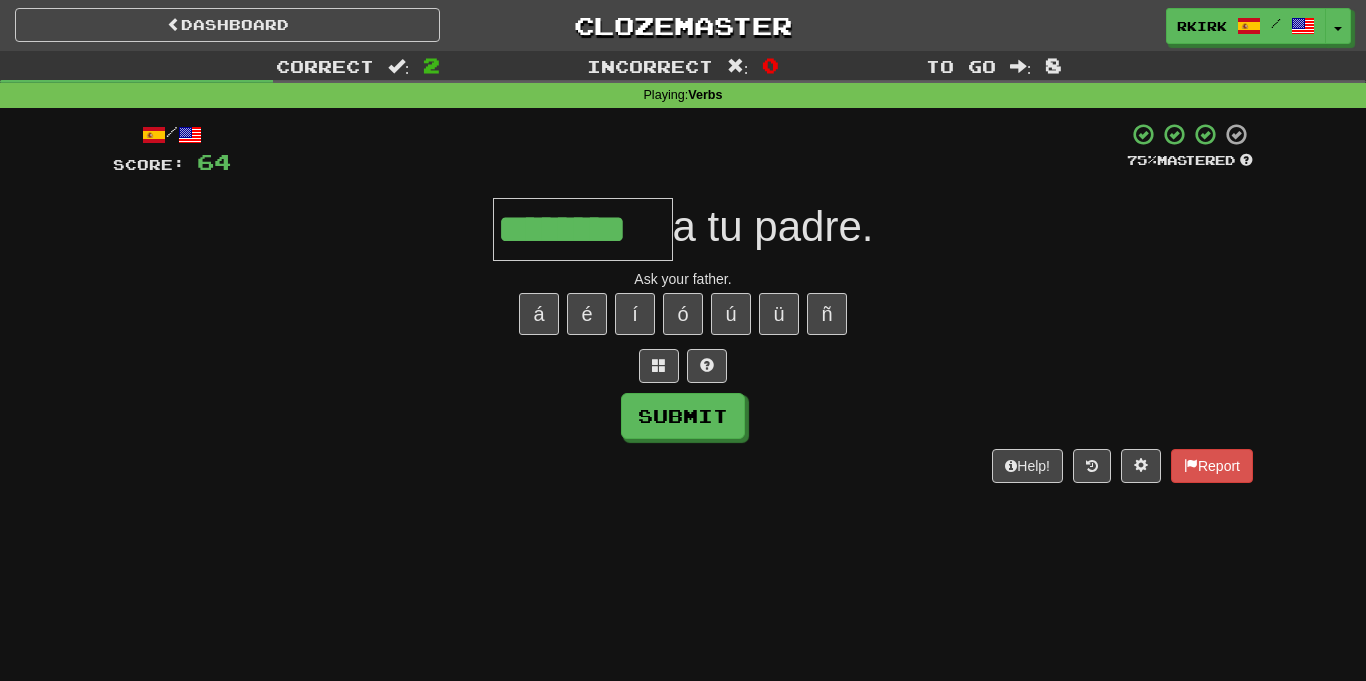 type on "********" 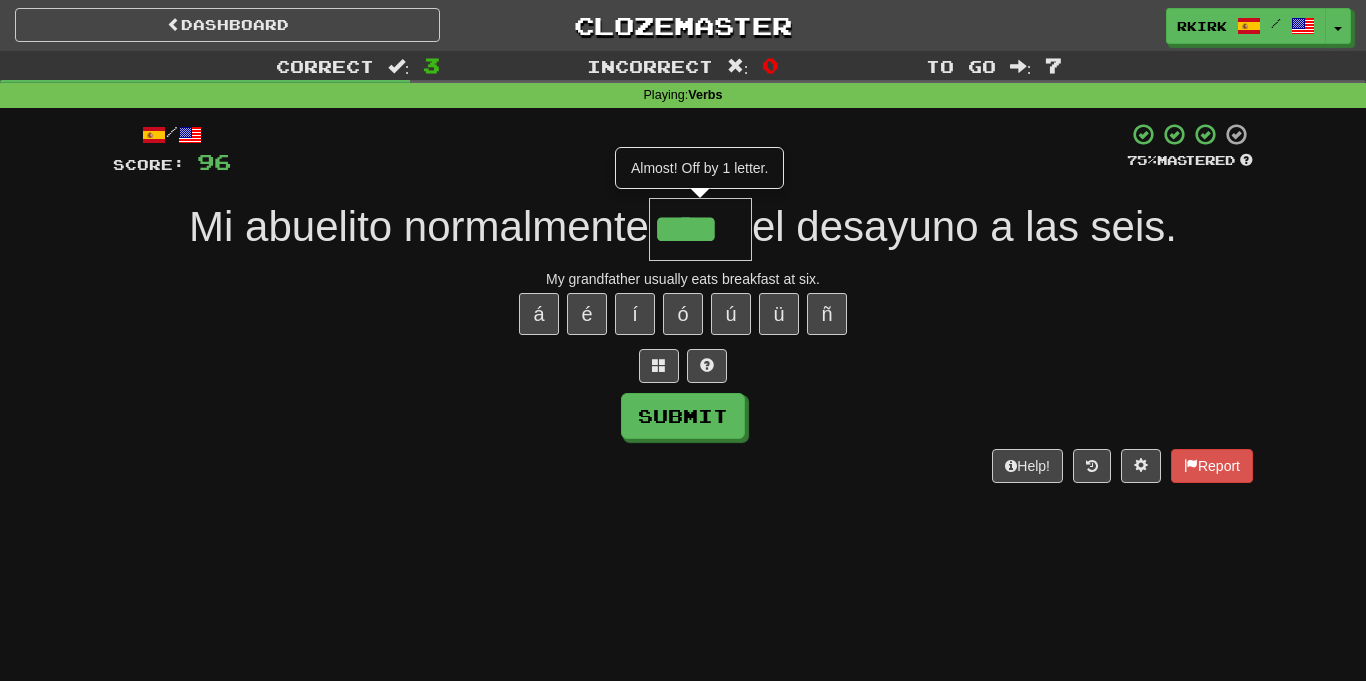 type on "****" 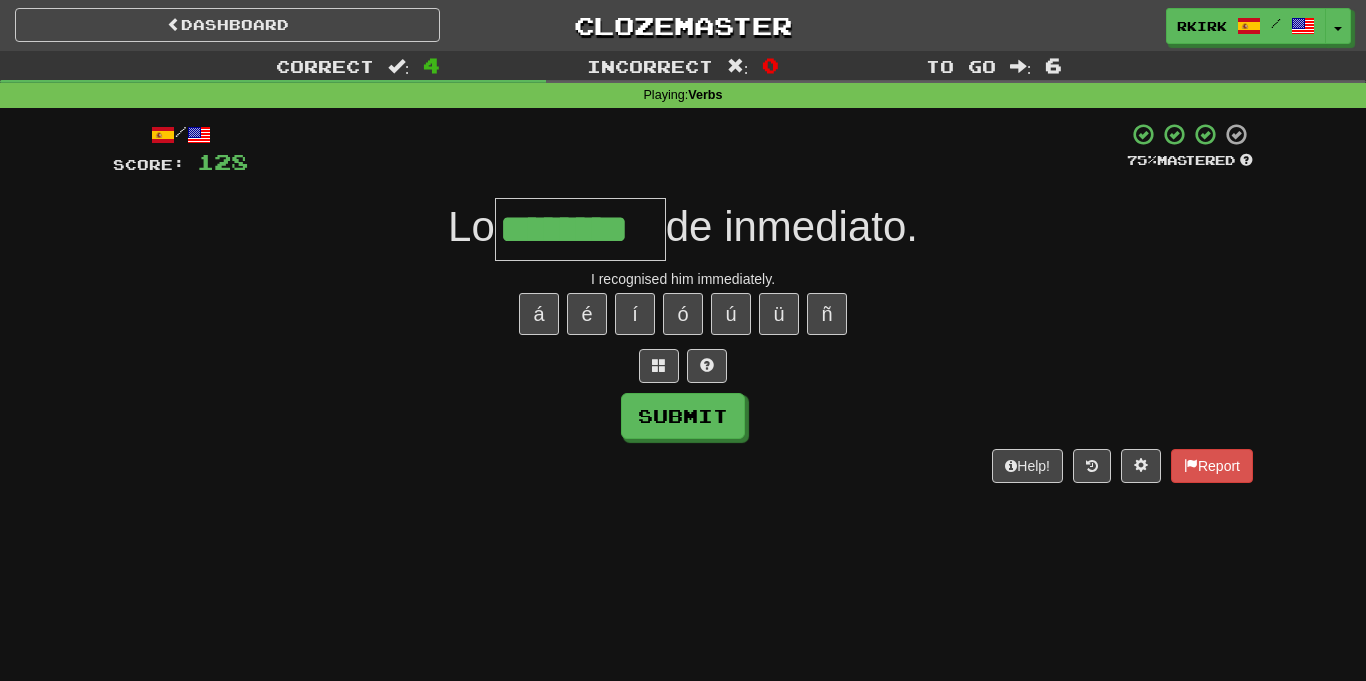 type on "********" 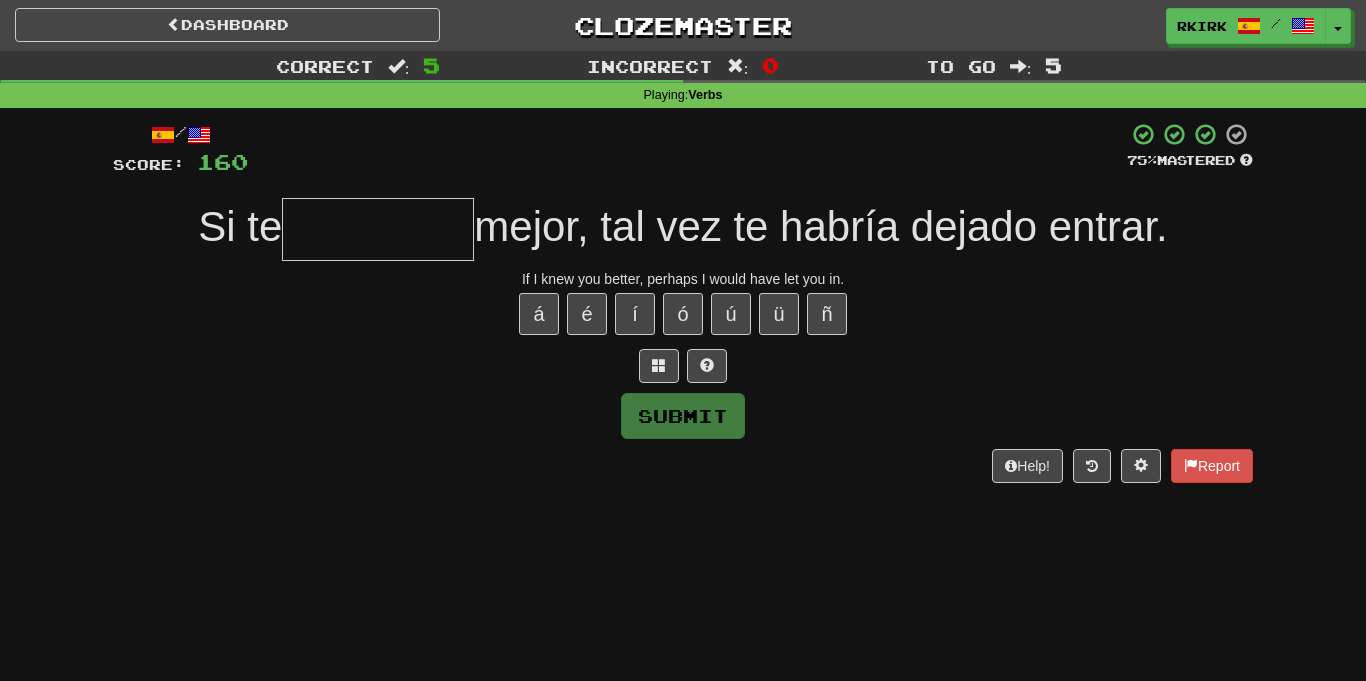 type on "*" 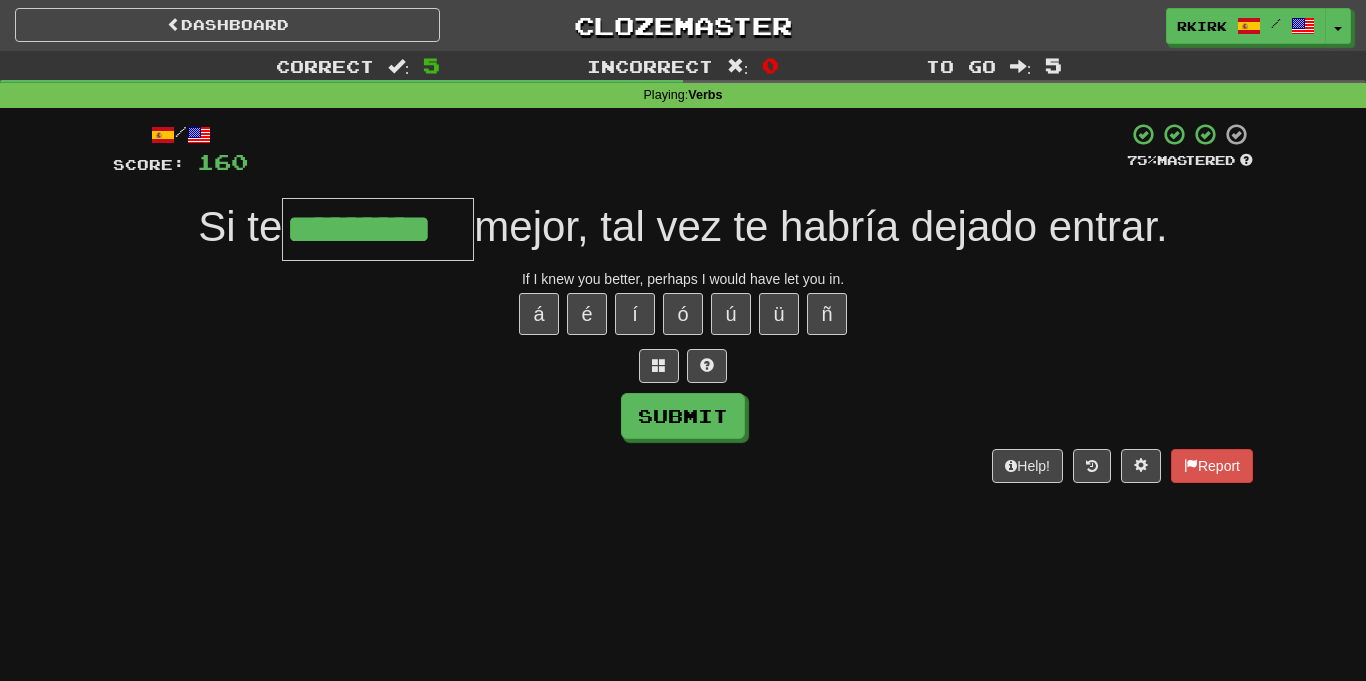 type on "*********" 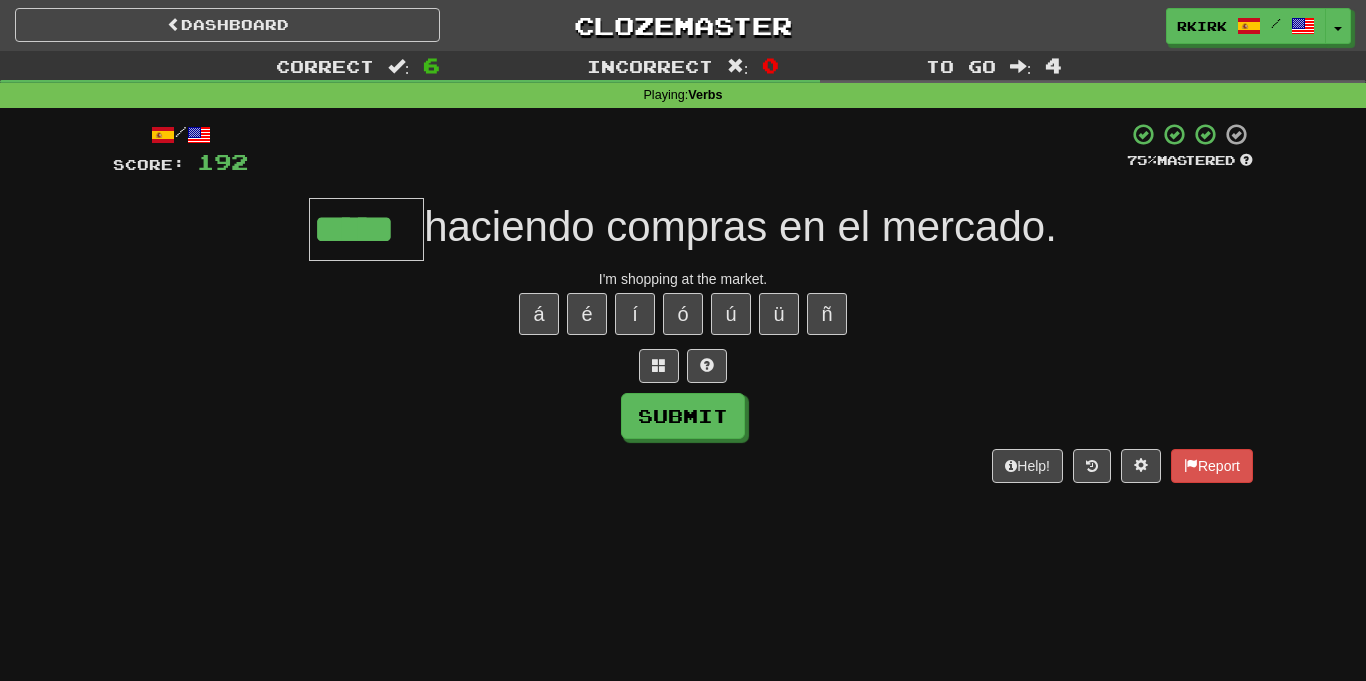 type on "*****" 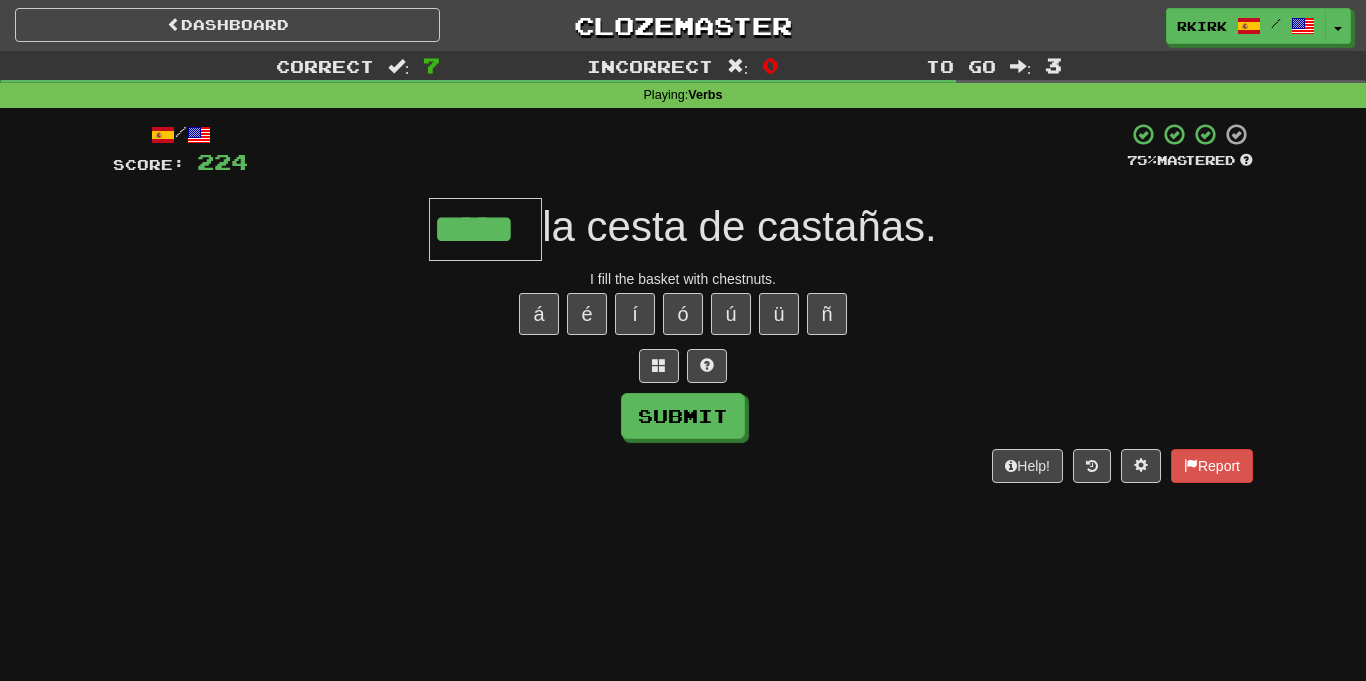 type on "*****" 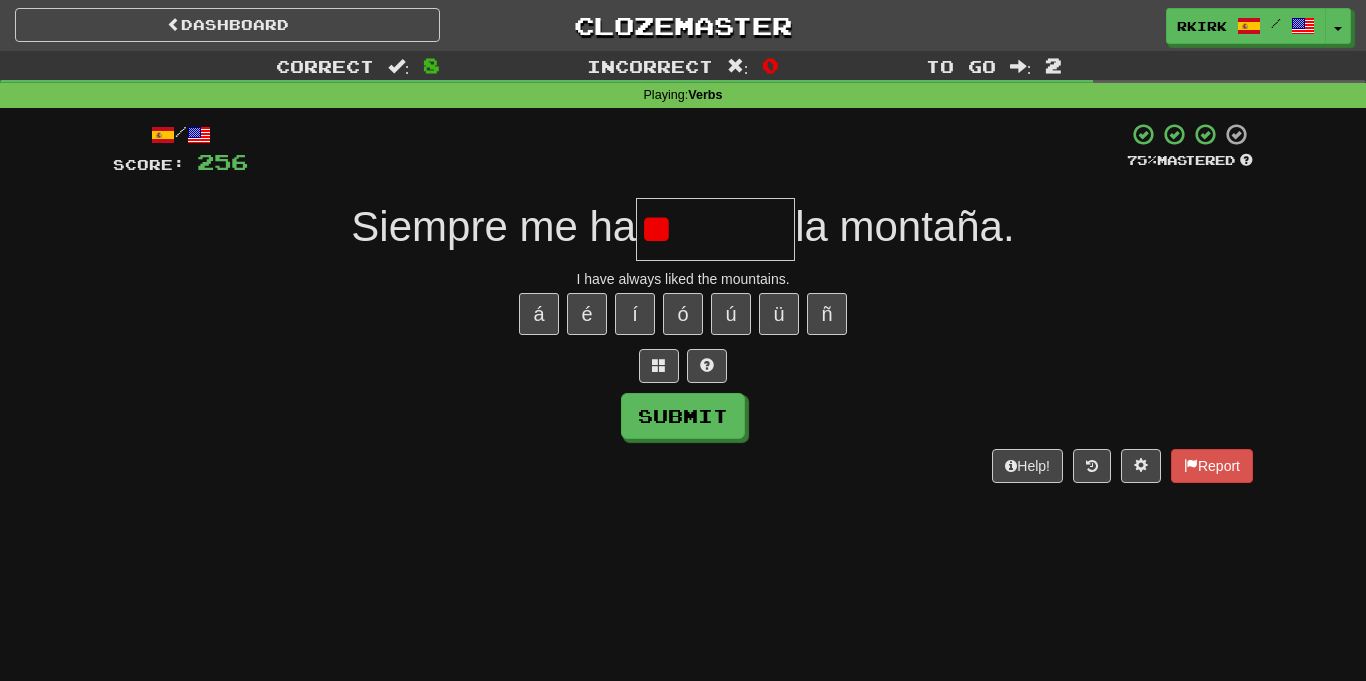 type on "*" 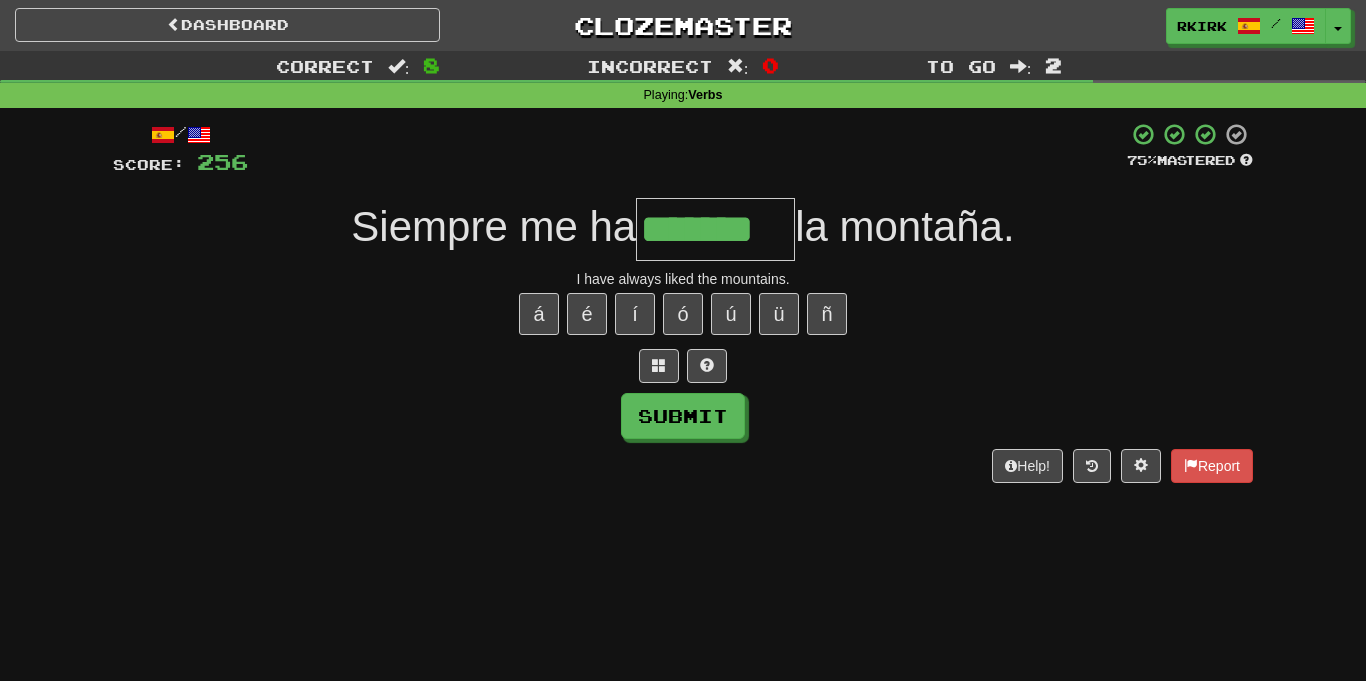 type on "*******" 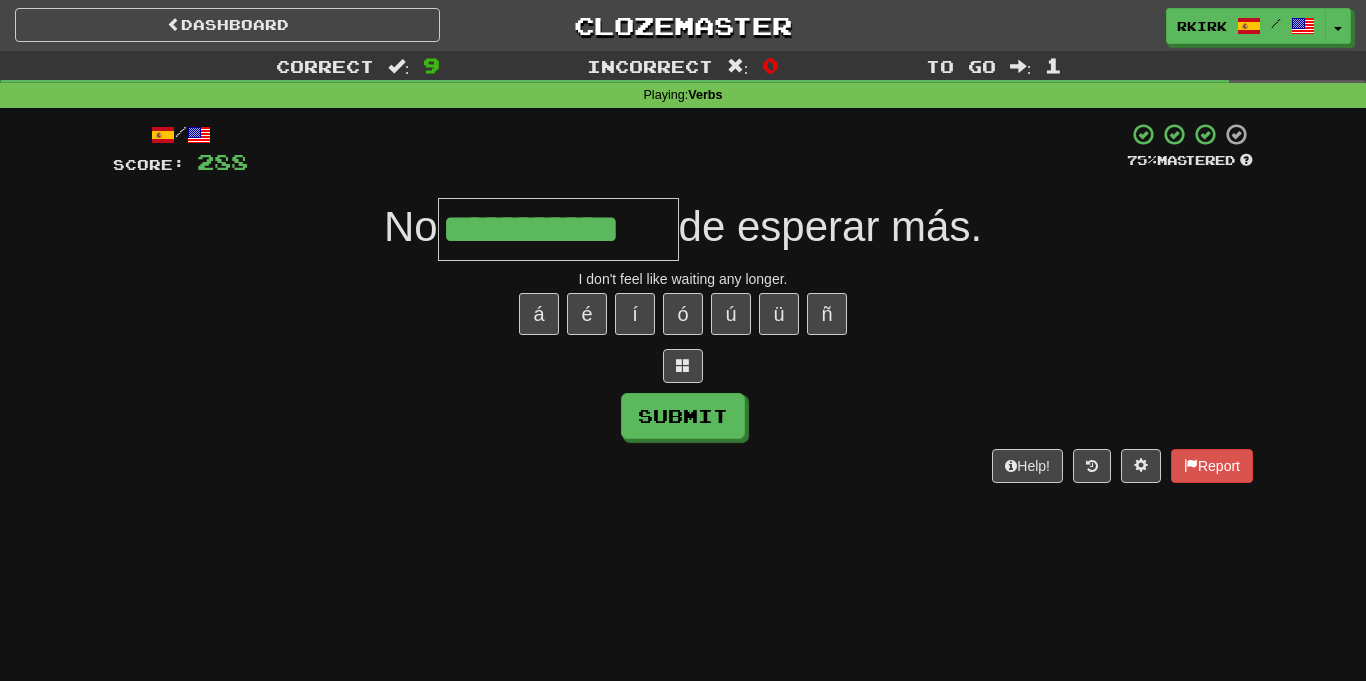 type on "**********" 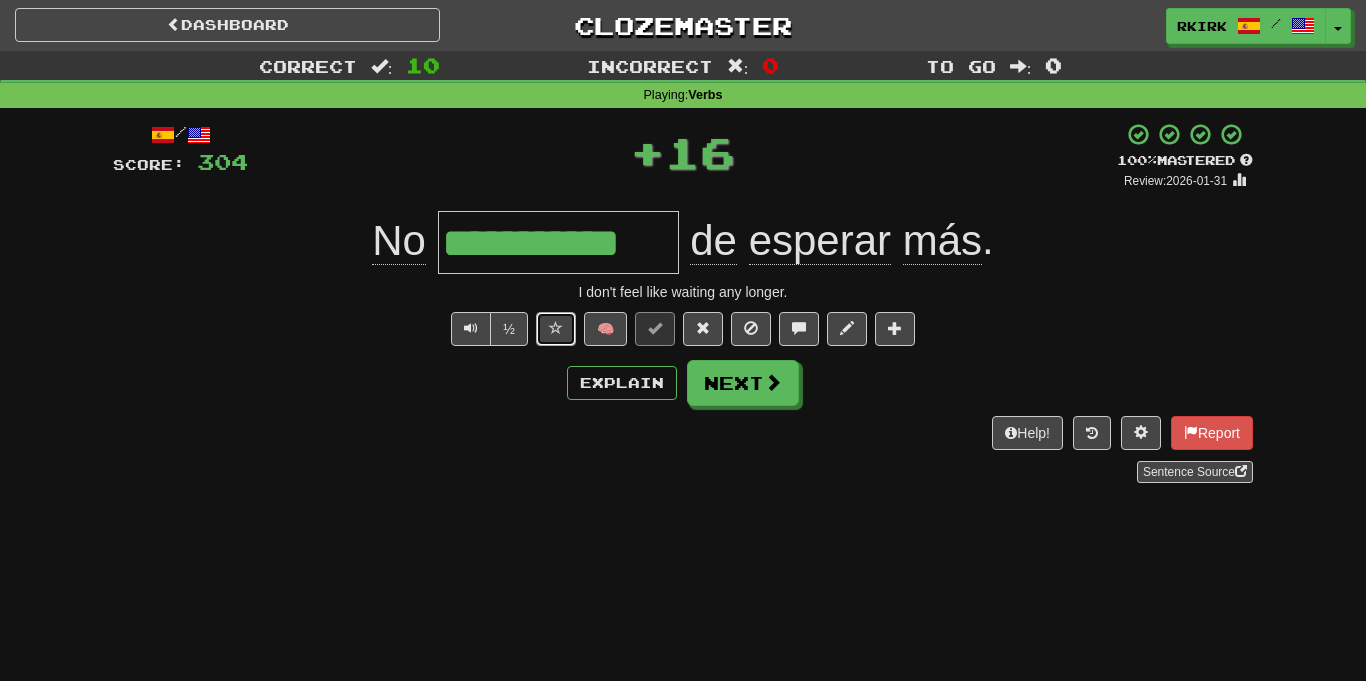 click at bounding box center (556, 328) 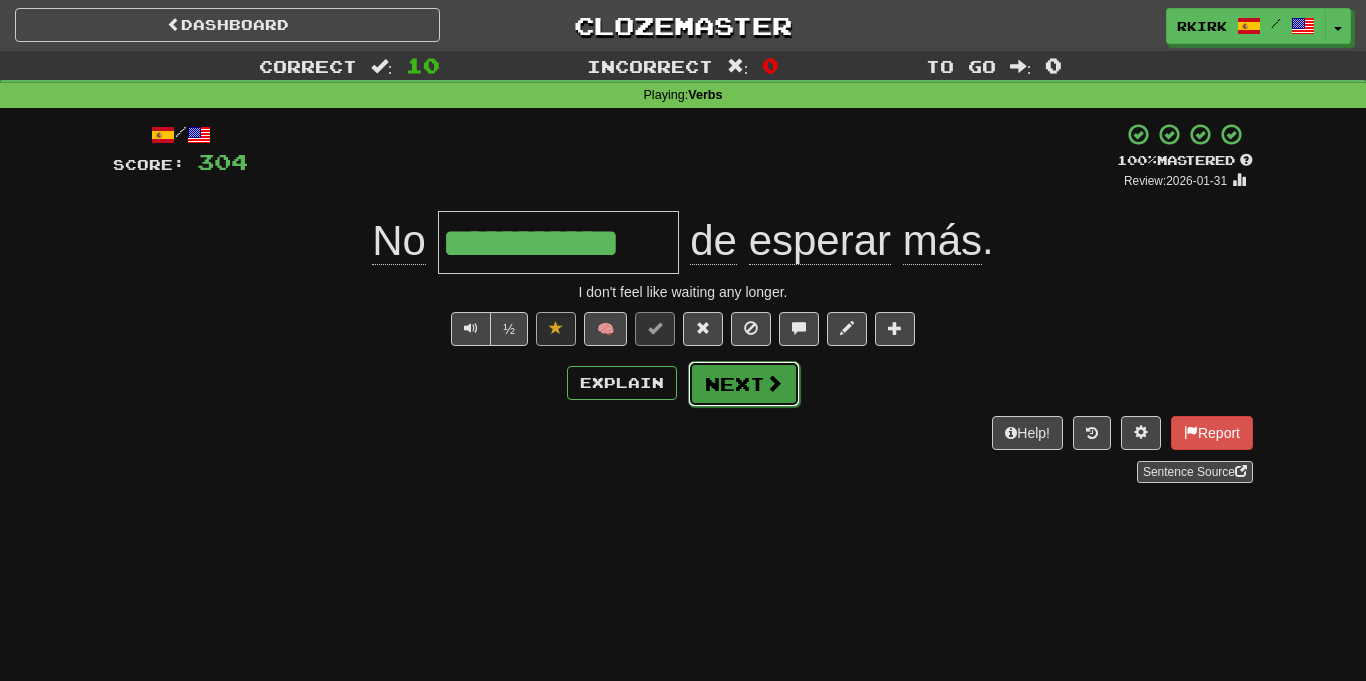 click on "Next" at bounding box center [744, 384] 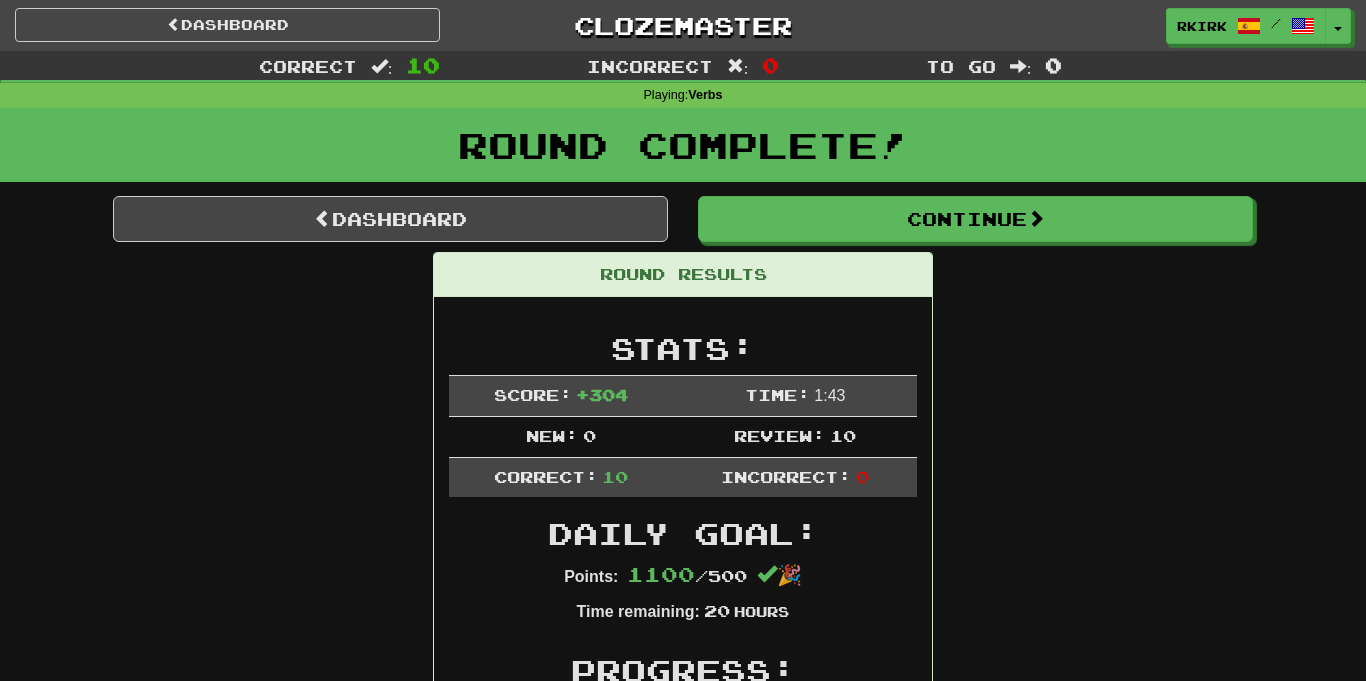 click on "Stats: Score:   + 304 Time:   1 : 43 New:   0 Review:   10 Correct:   10 Incorrect:   0 Daily Goal: Points:   1100  /  500  🎉 Time remaining: 20   Hours Progress: Verbs Playing:  2,779  /  2,779 100% Mastered:  624  /  2,779 + 10 22.094% 22.454% Ready for Review:  96  /  Level:  249 27,874  points to level  250  - keep going! Ranked:  17 th  this week ( 20  points to  16 th ) Sentences:  Report Era pobre y  vivía  en una pequeña cabaña. He was poor and lived in a small cabin.  Report Corrí  alrededor de la cancha. I ran around the field.  Report Pregunta  a tu padre. Ask your father.  Report Mi abuelito normalmente  toma  el desayuno a las seis. My grandfather usually eats breakfast at six.  Report Lo  reconocí  de inmediato. I recognised him immediately.  Report Si te  conociera  mejor, tal vez te habría dejado entrar. If I knew you better, perhaps I would have let you in.  Report Estoy  haciendo compras en el mercado. I'm shopping at the market.  Report Lleno  la cesta de castañas.  Report gustado" at bounding box center [683, 1232] 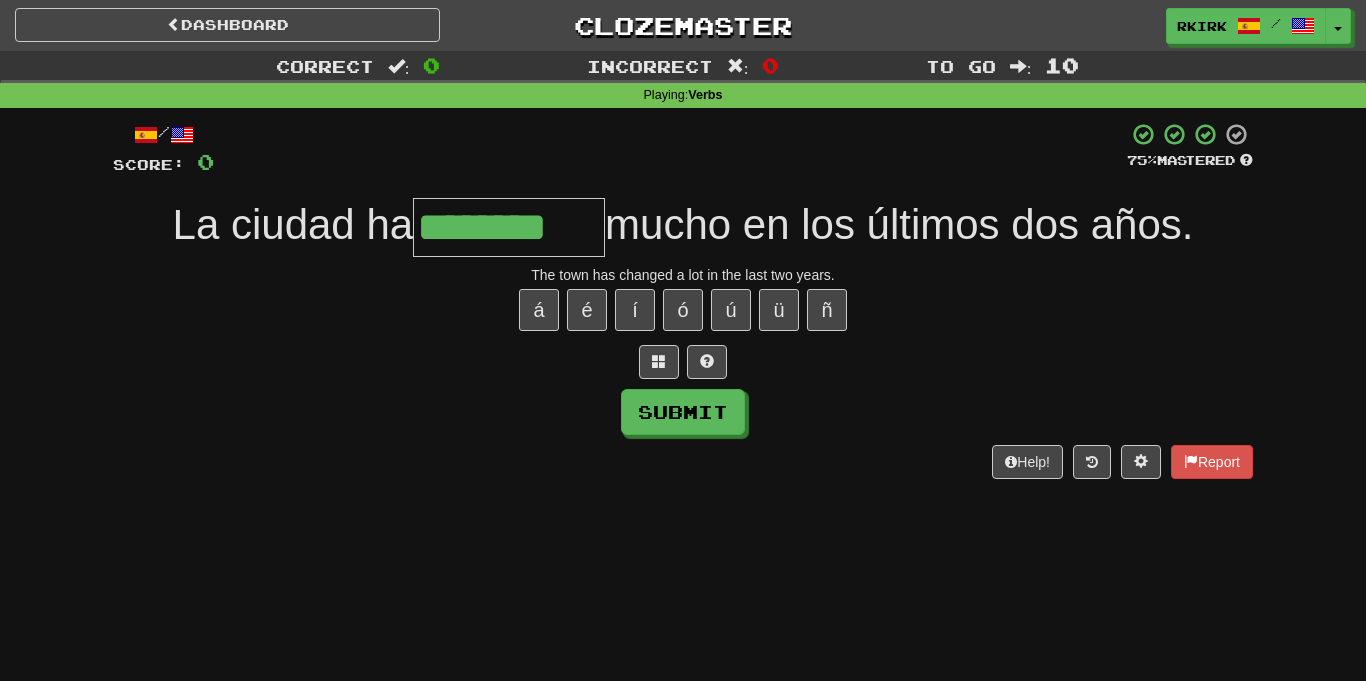 type on "********" 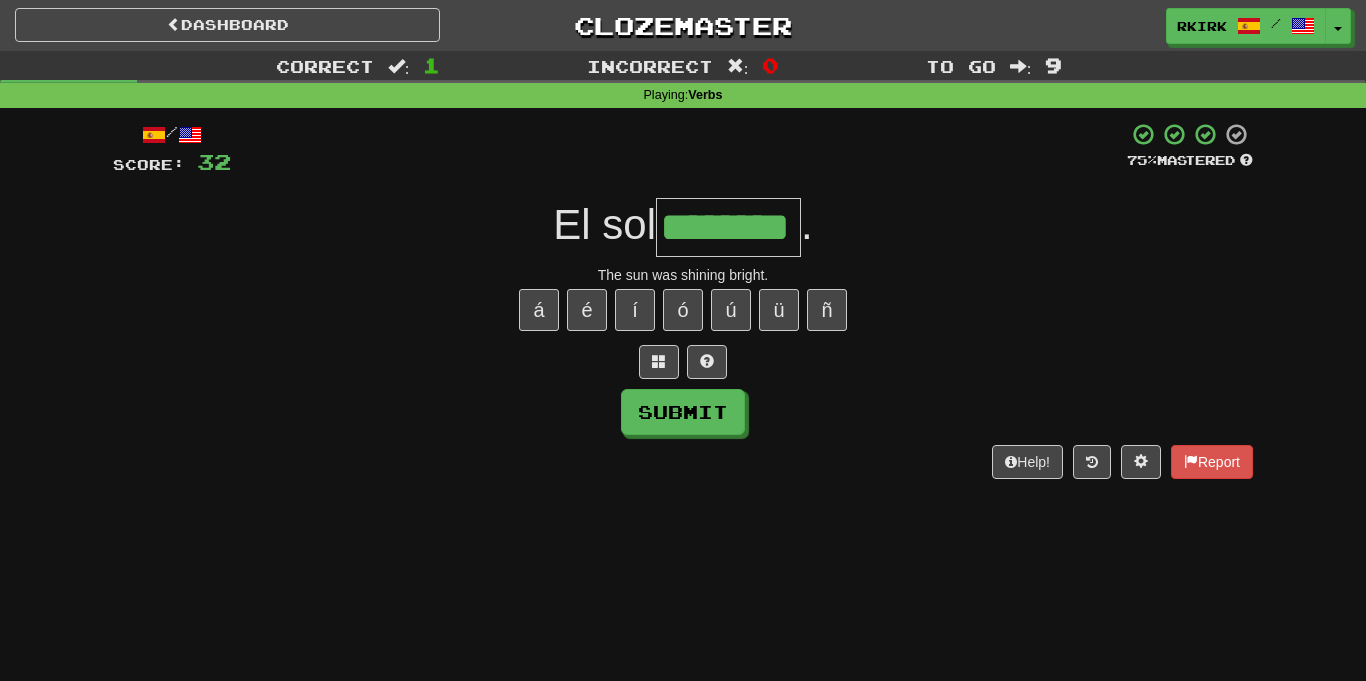 type on "********" 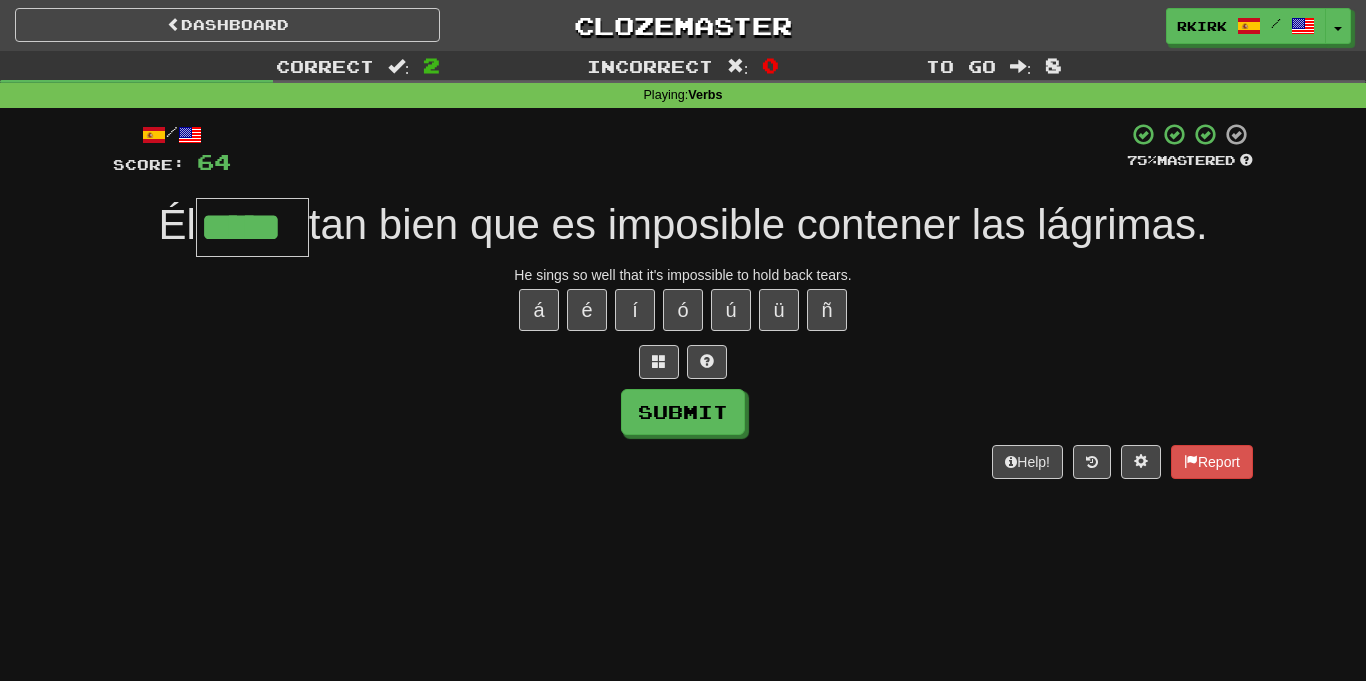 type on "*****" 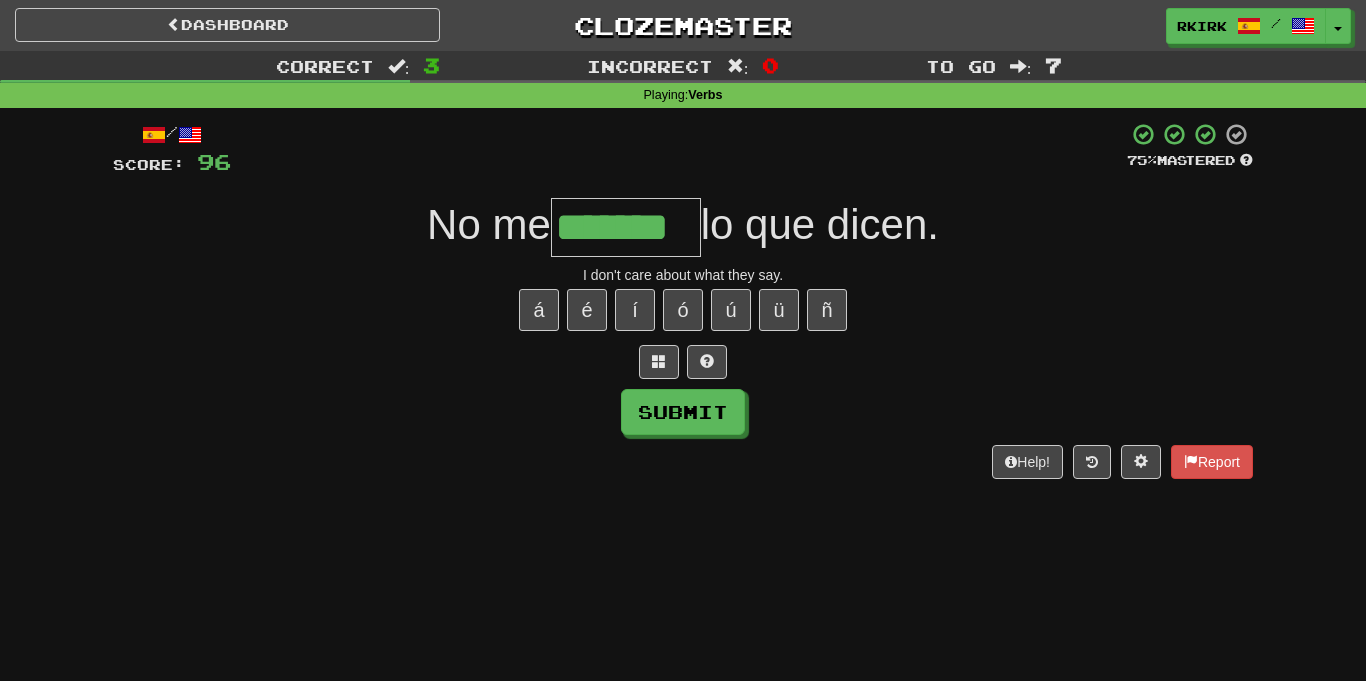 type on "*******" 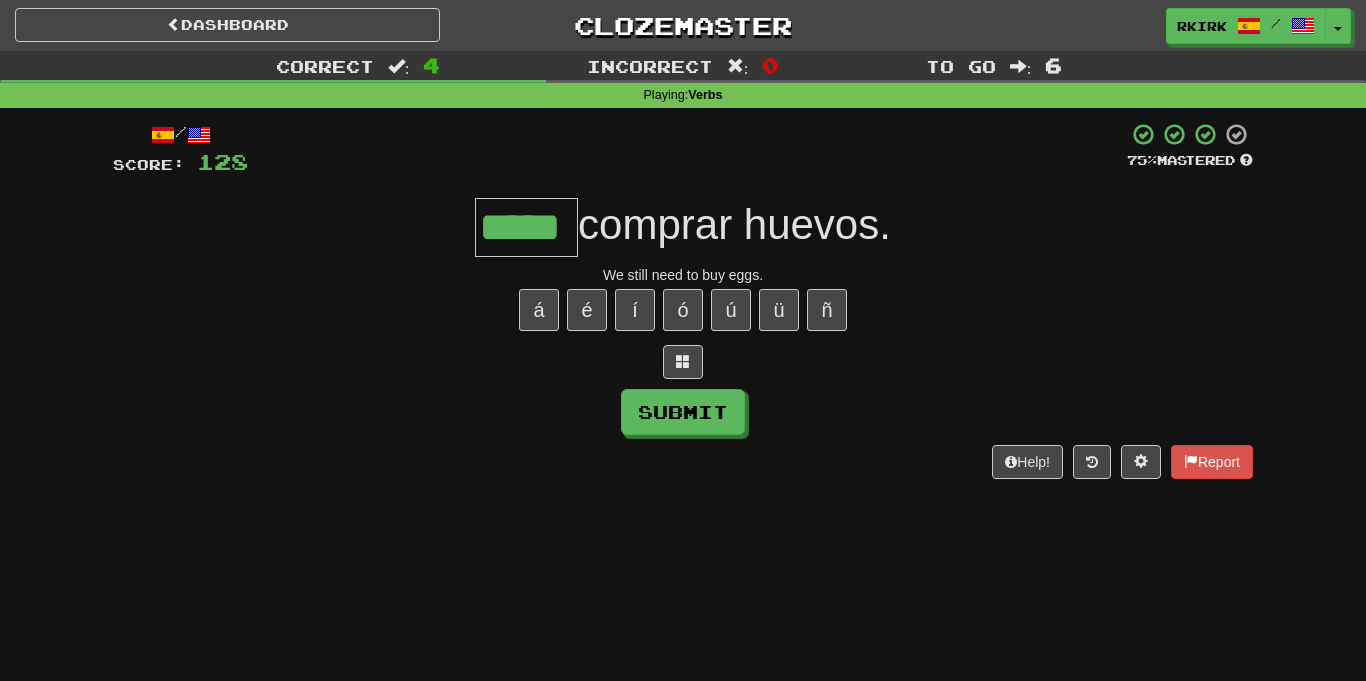 type on "*****" 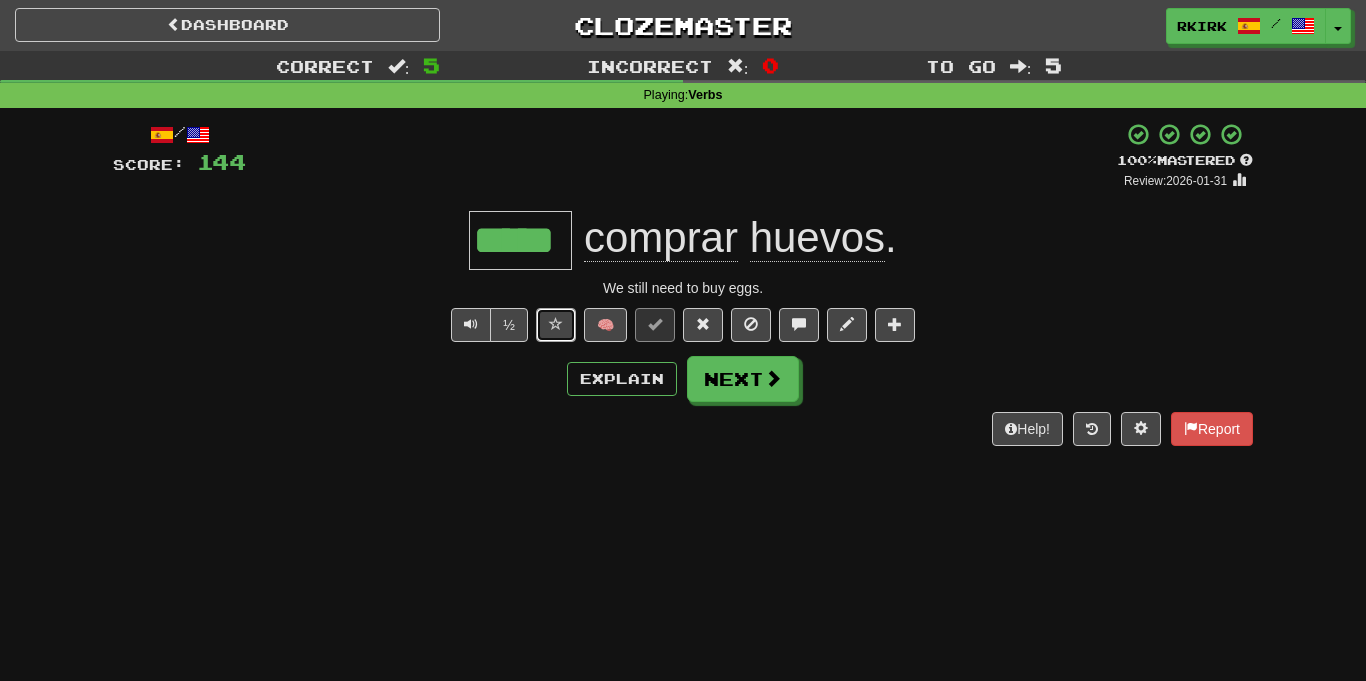 click at bounding box center (556, 325) 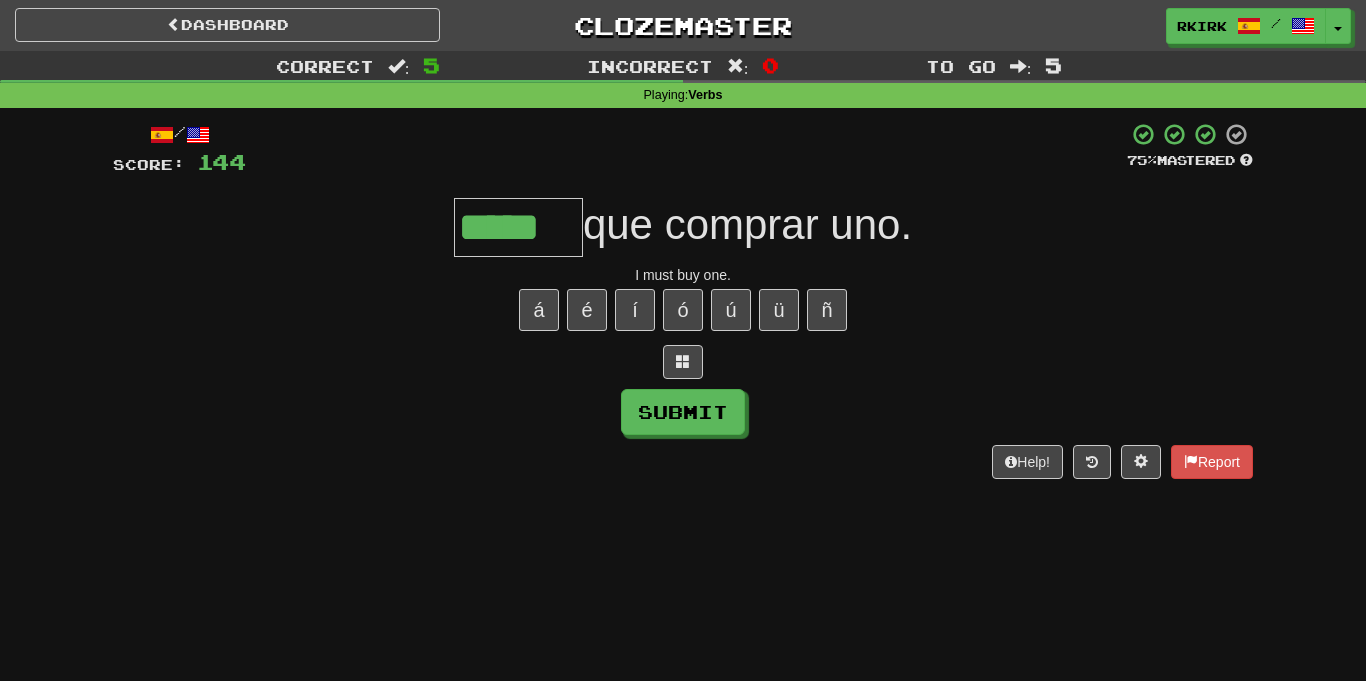 type on "*****" 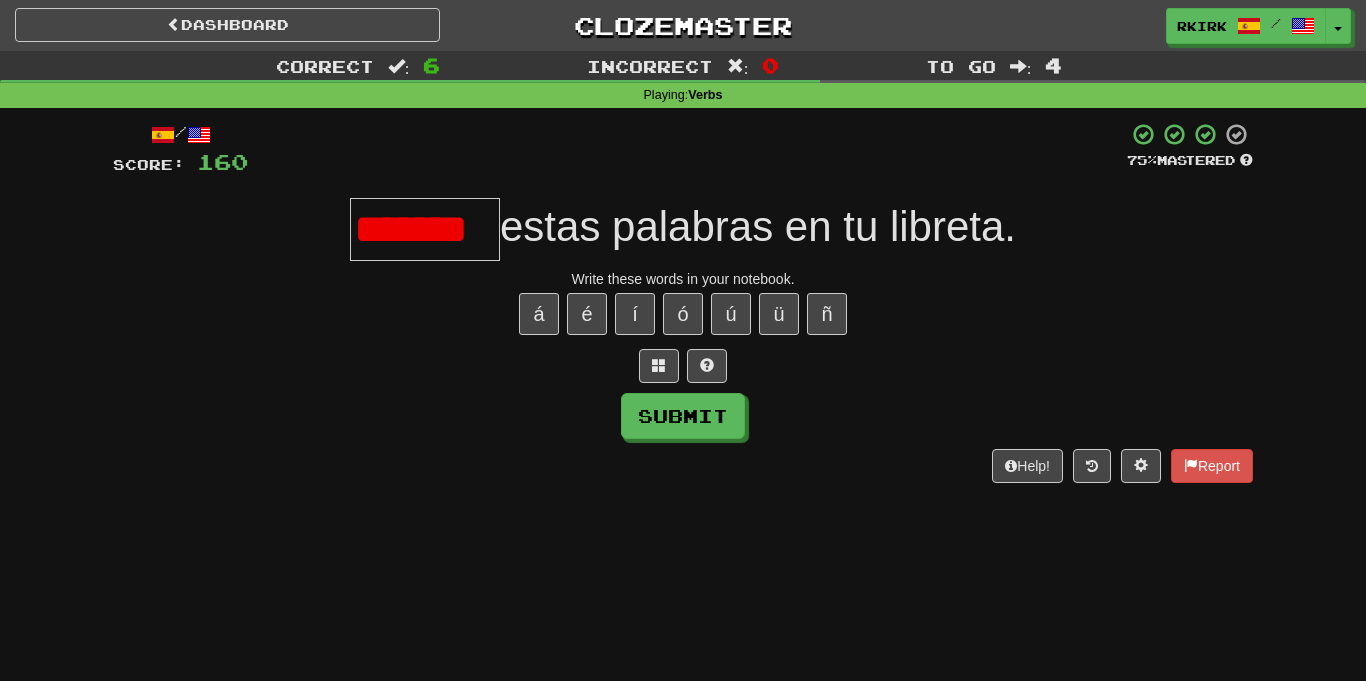 scroll, scrollTop: 0, scrollLeft: 0, axis: both 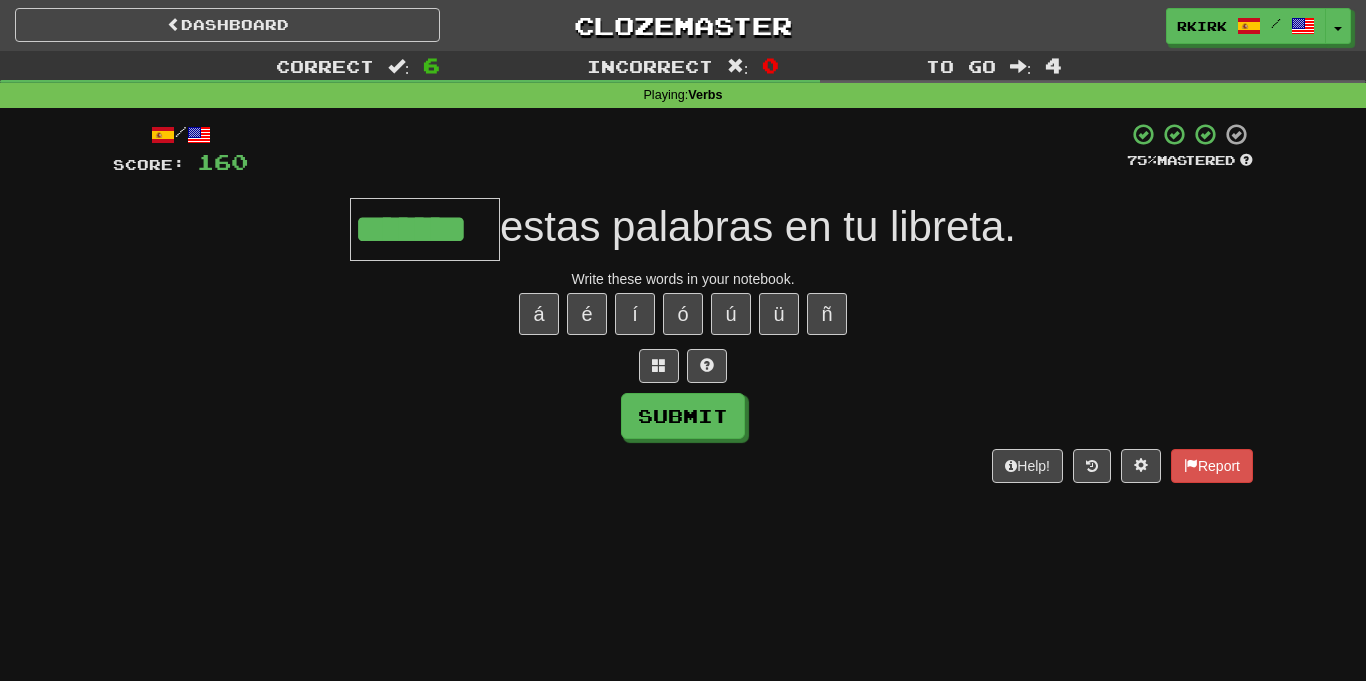 type on "*******" 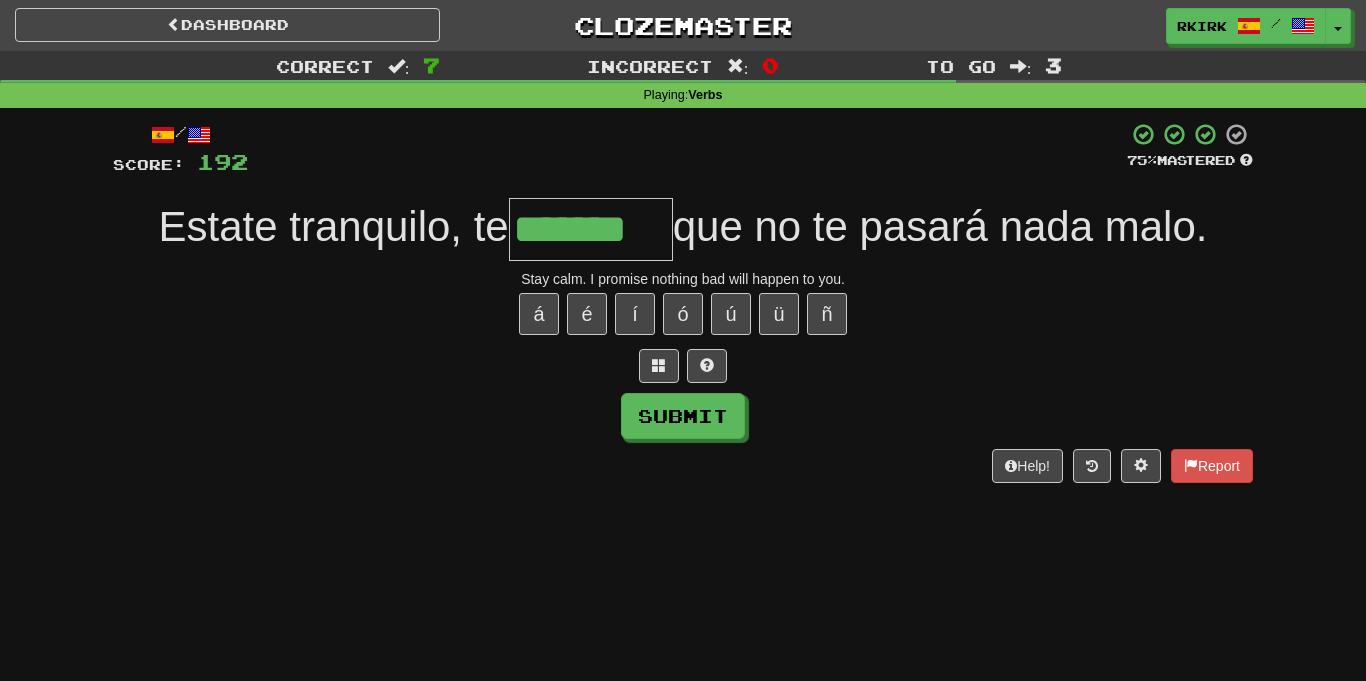 type on "*******" 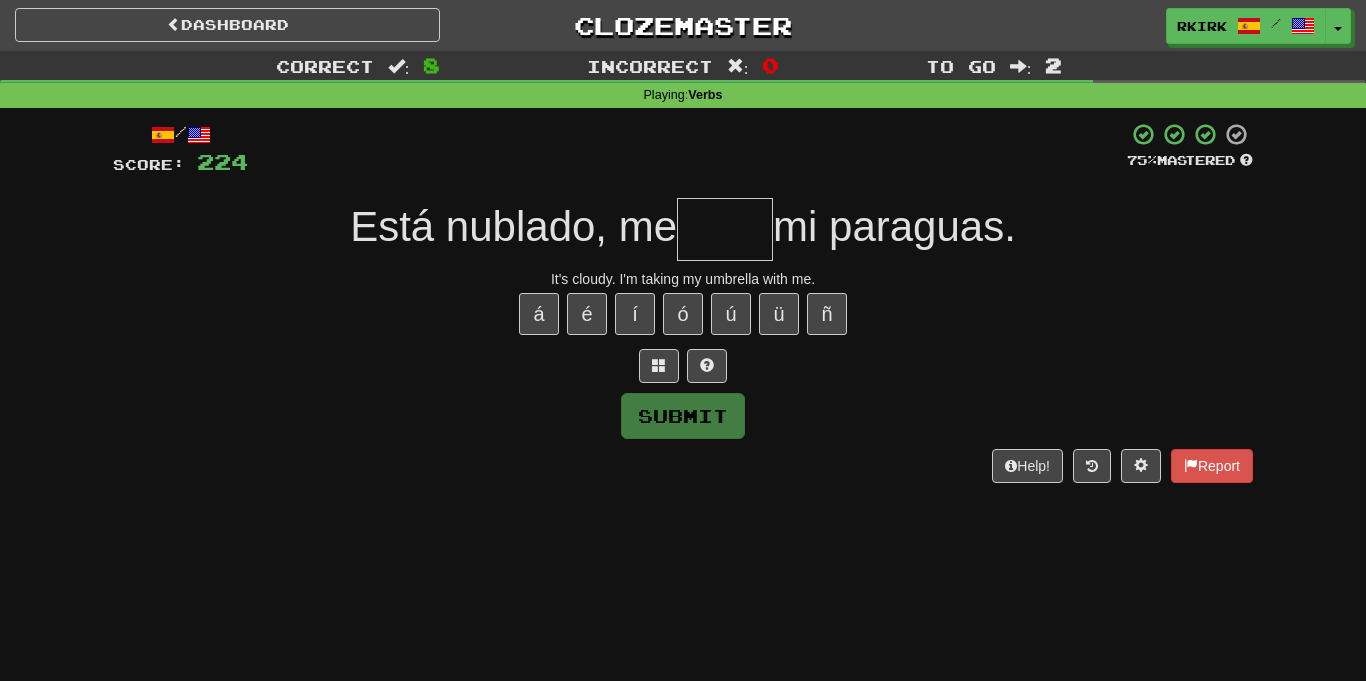 type on "*" 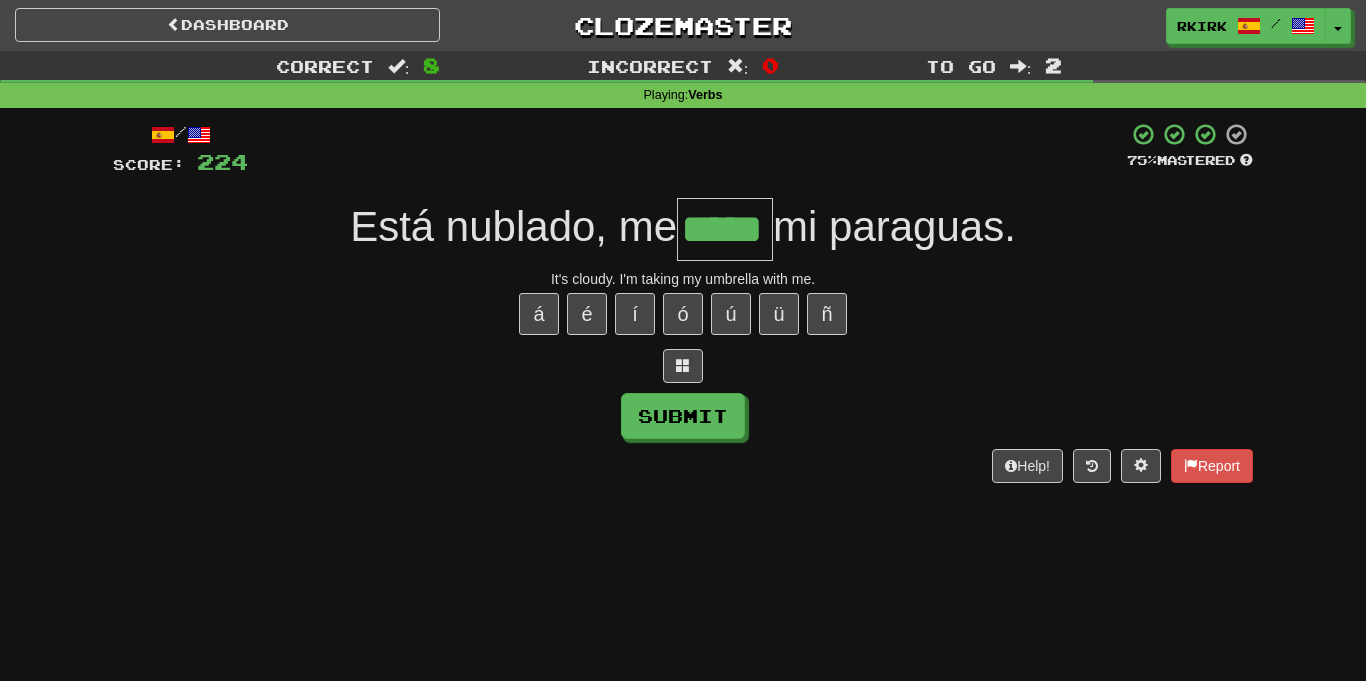 type on "*****" 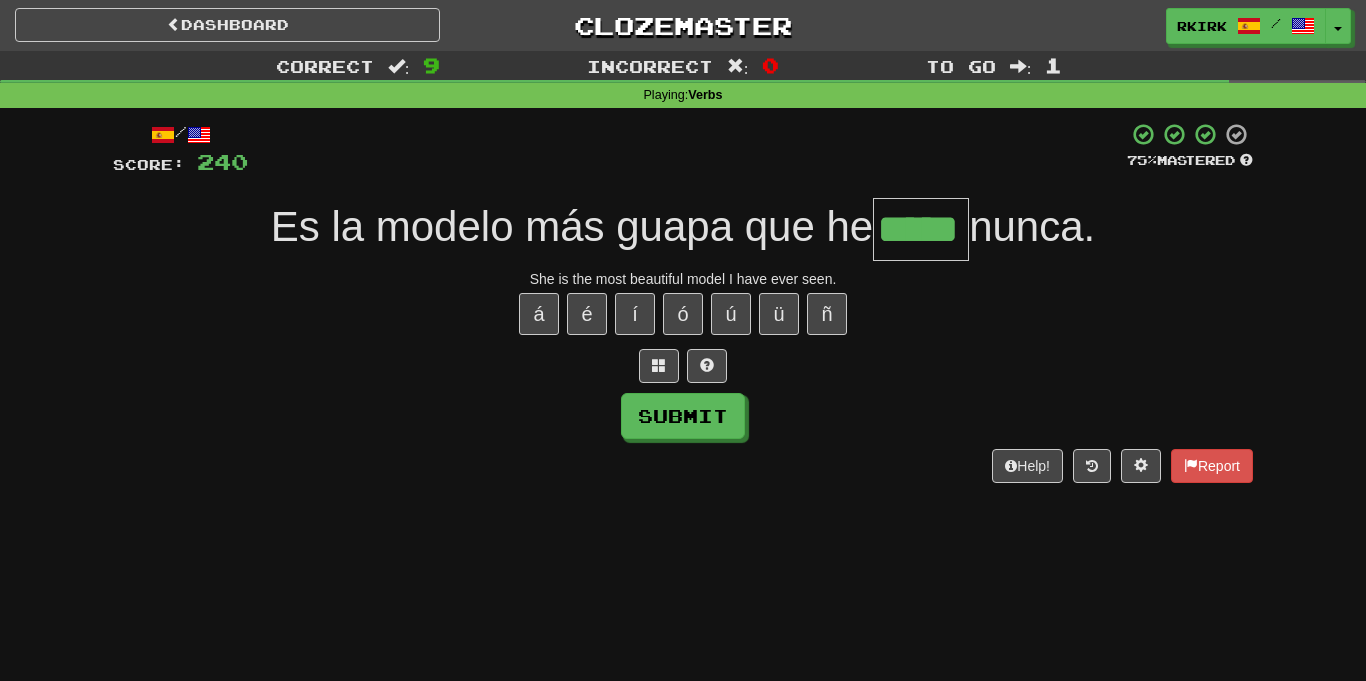 type on "*****" 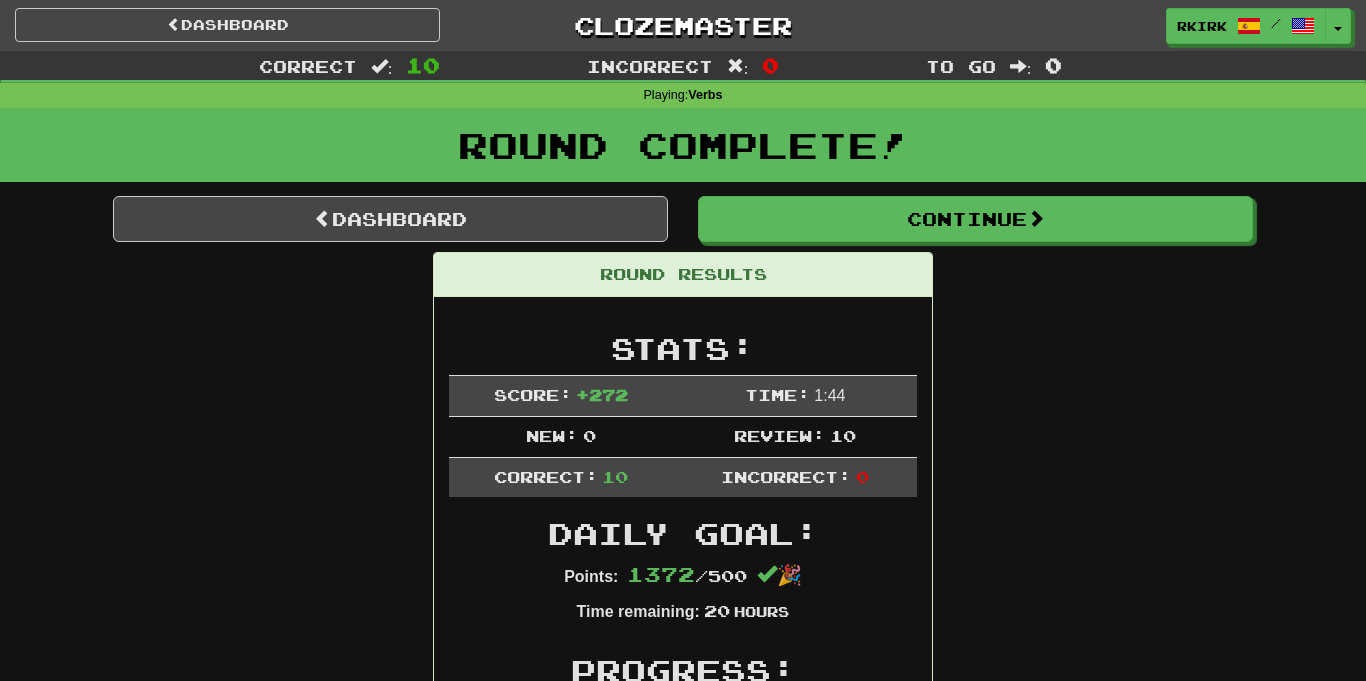 scroll, scrollTop: 1940, scrollLeft: 0, axis: vertical 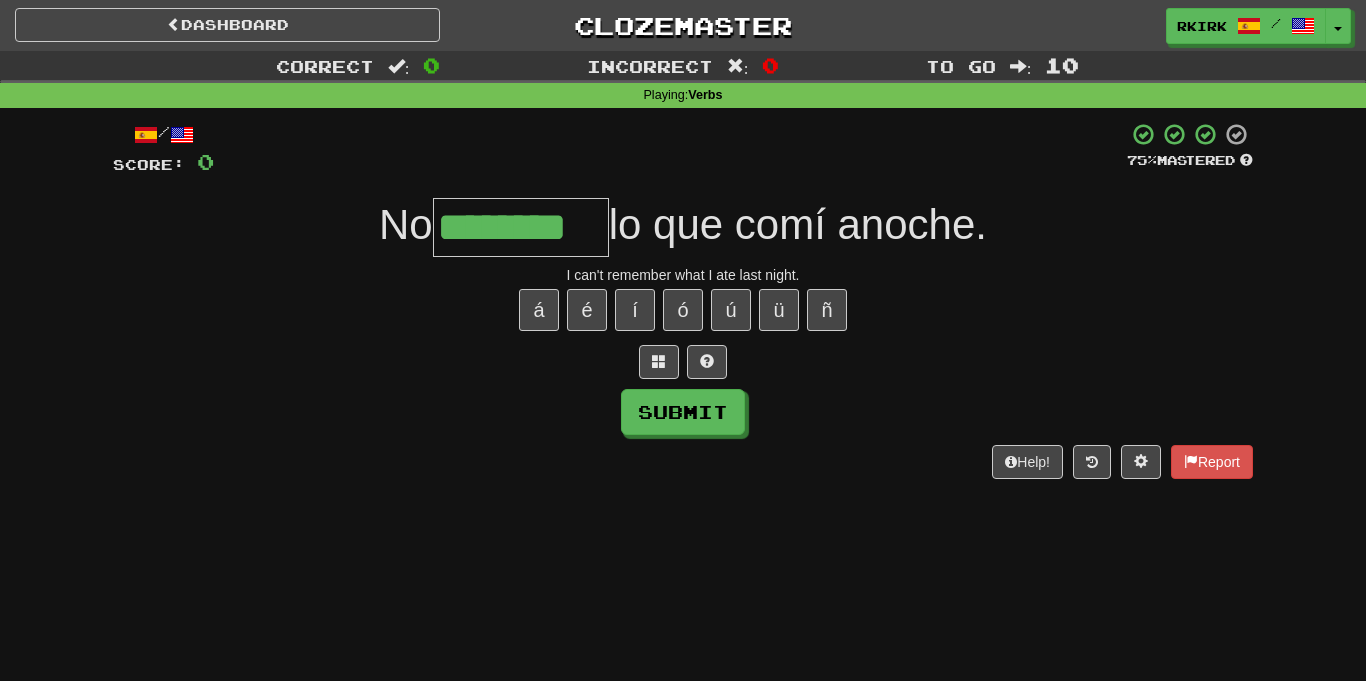 type on "********" 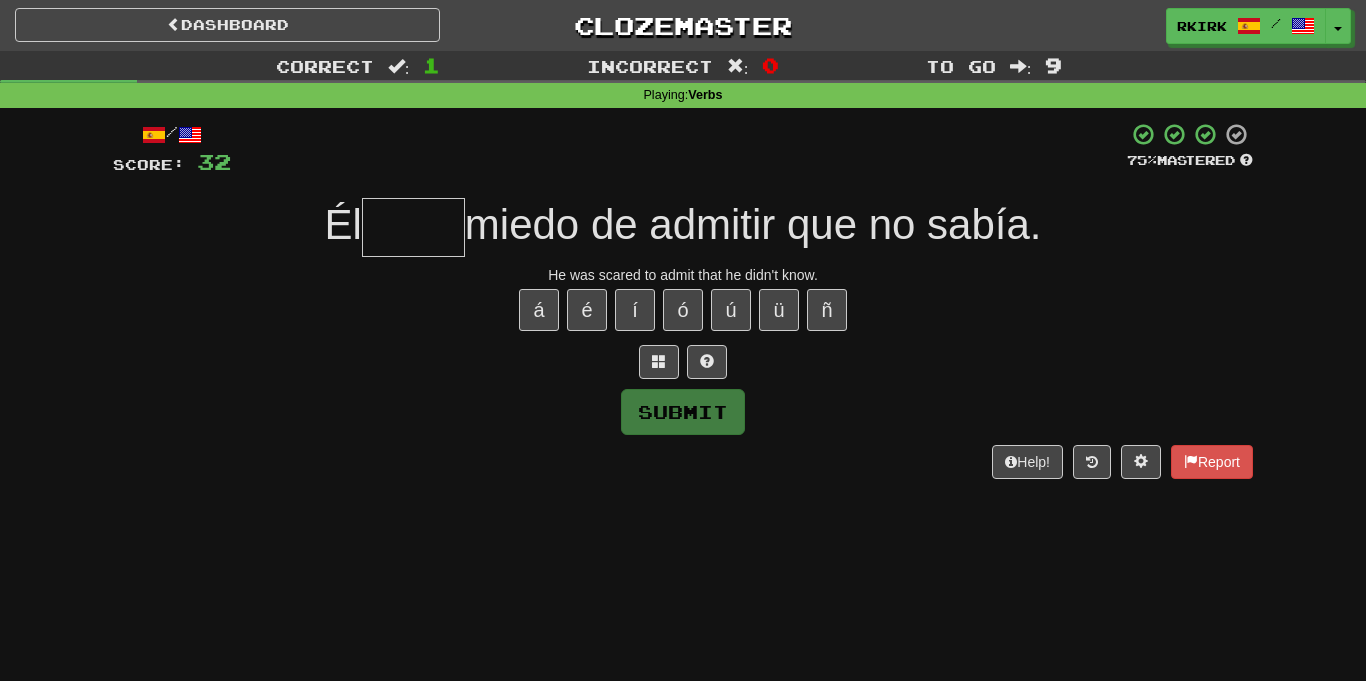 type on "*" 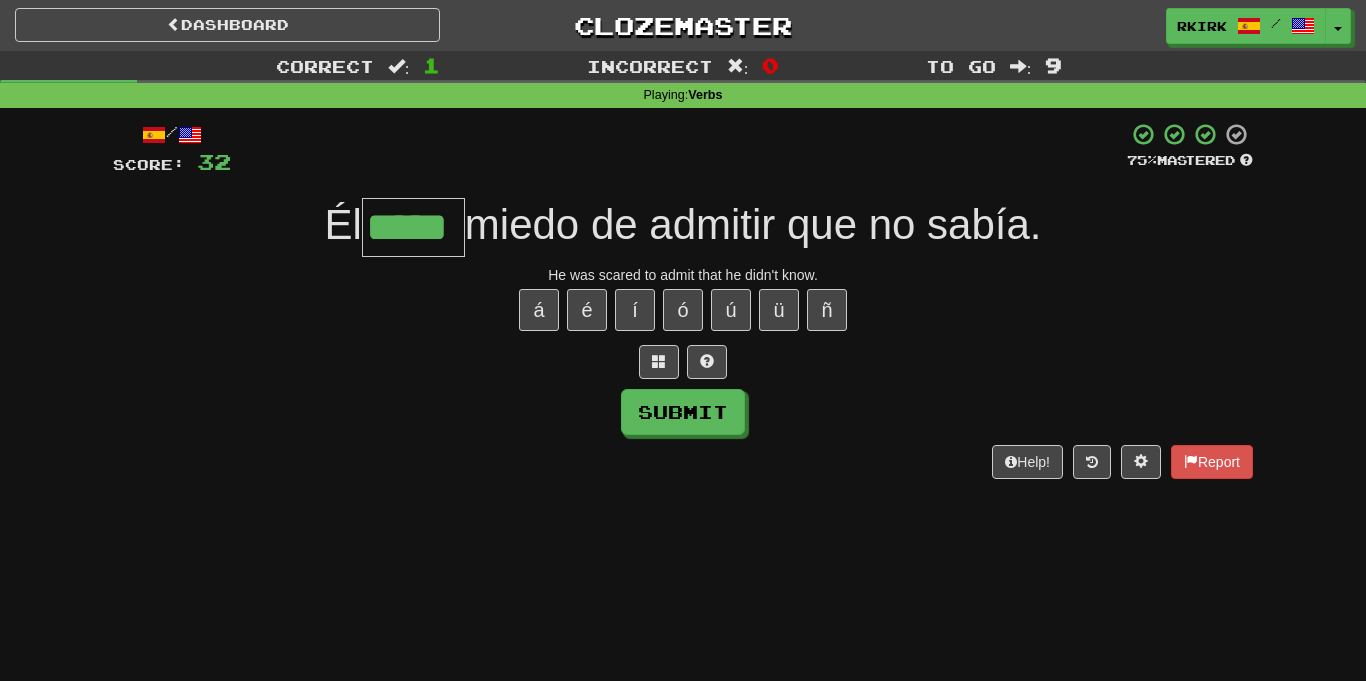type on "*****" 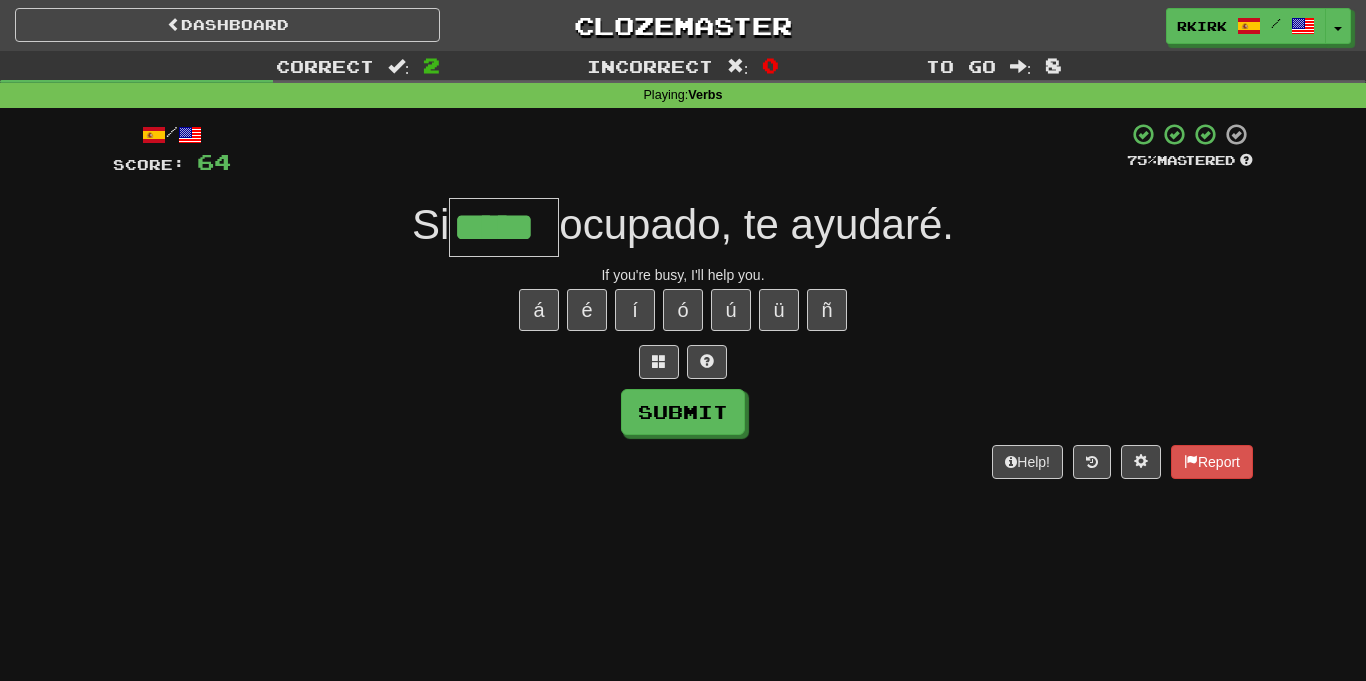 type on "*****" 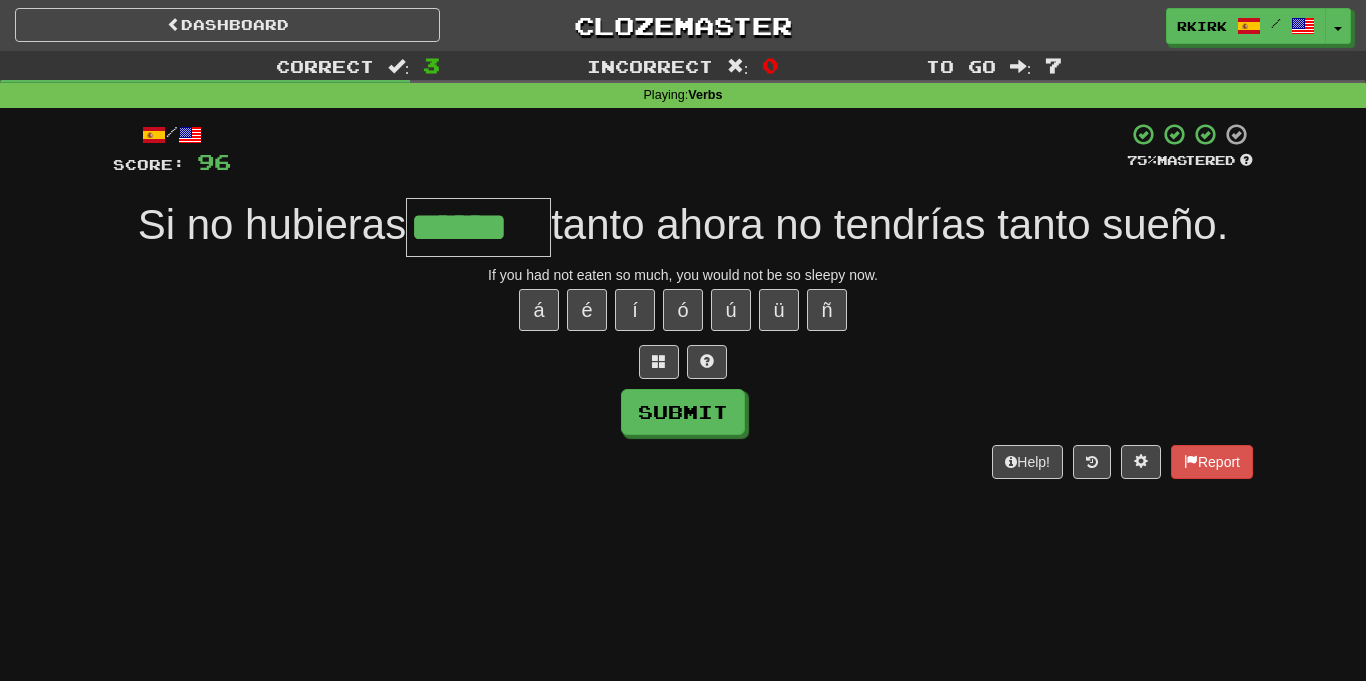 type on "******" 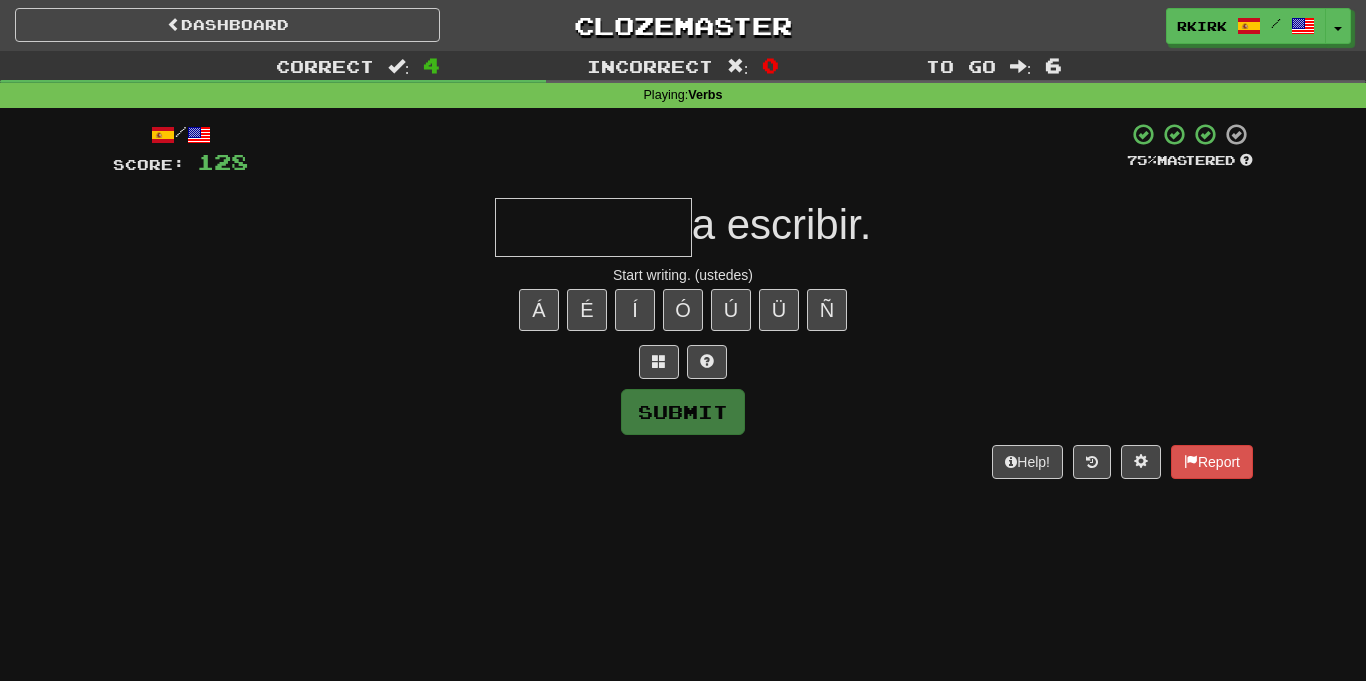 type on "*" 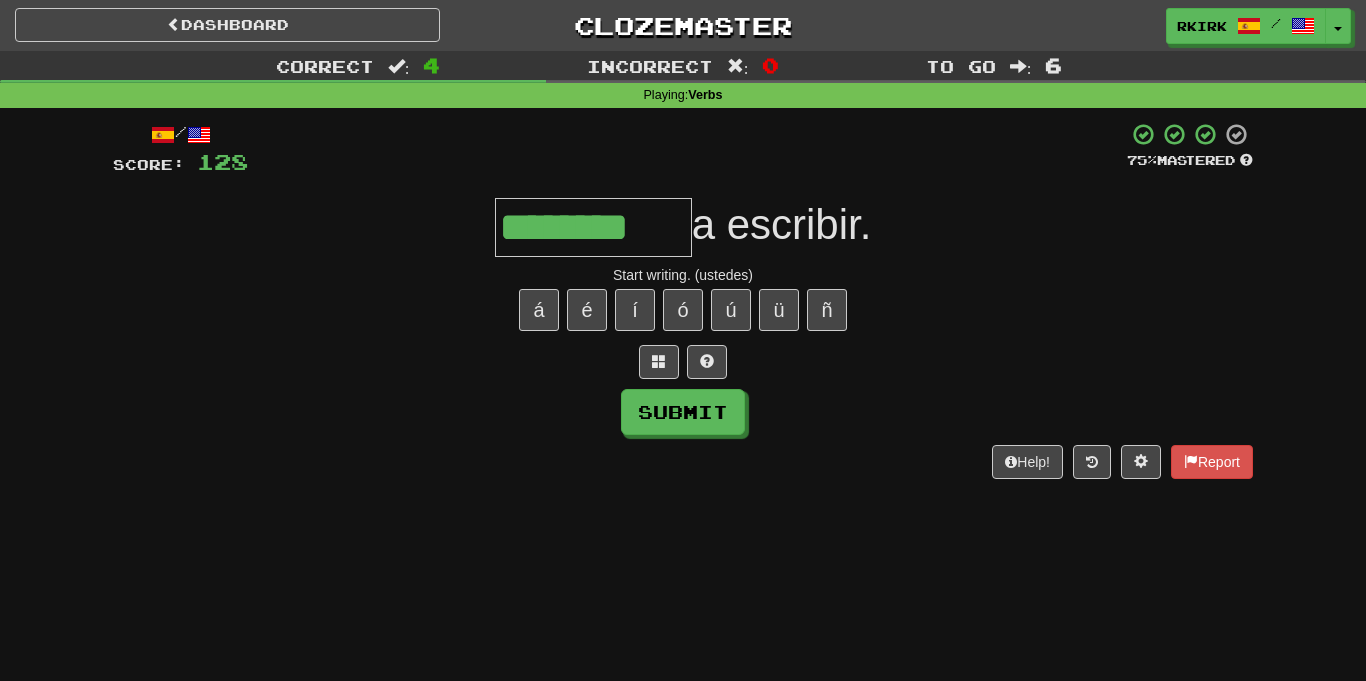 type on "********" 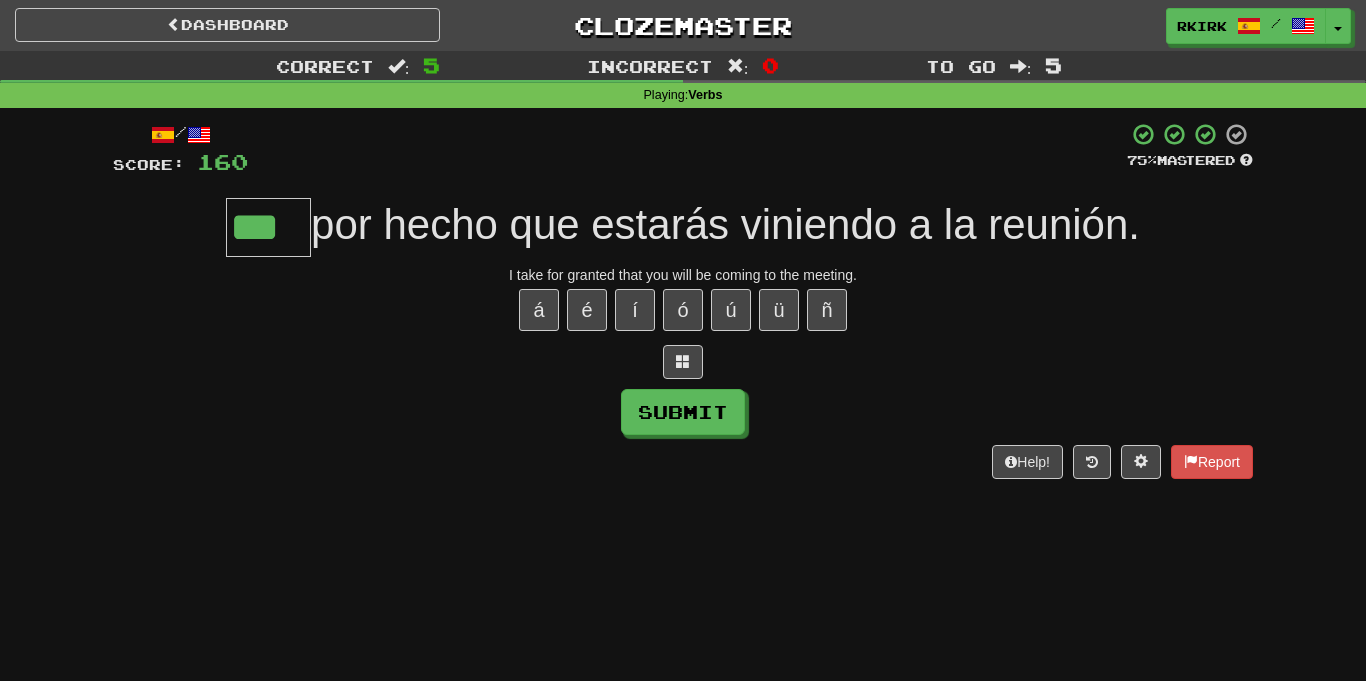 type on "***" 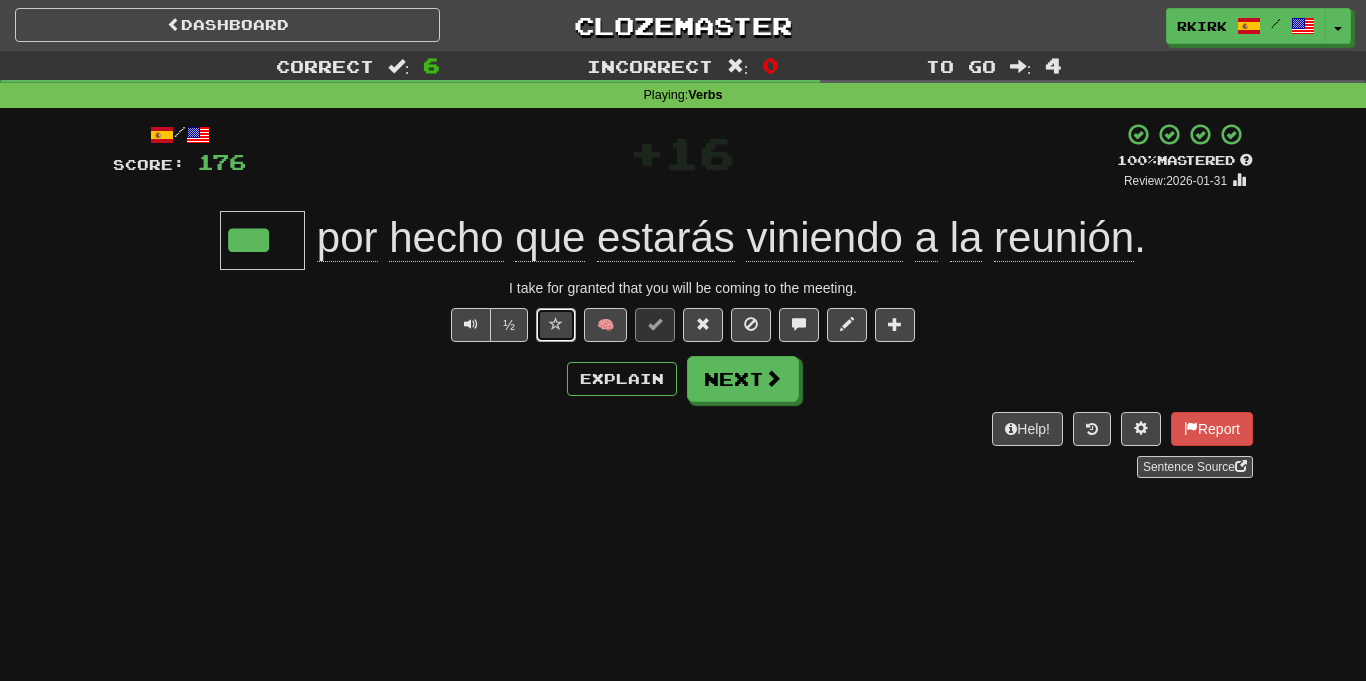click at bounding box center (556, 325) 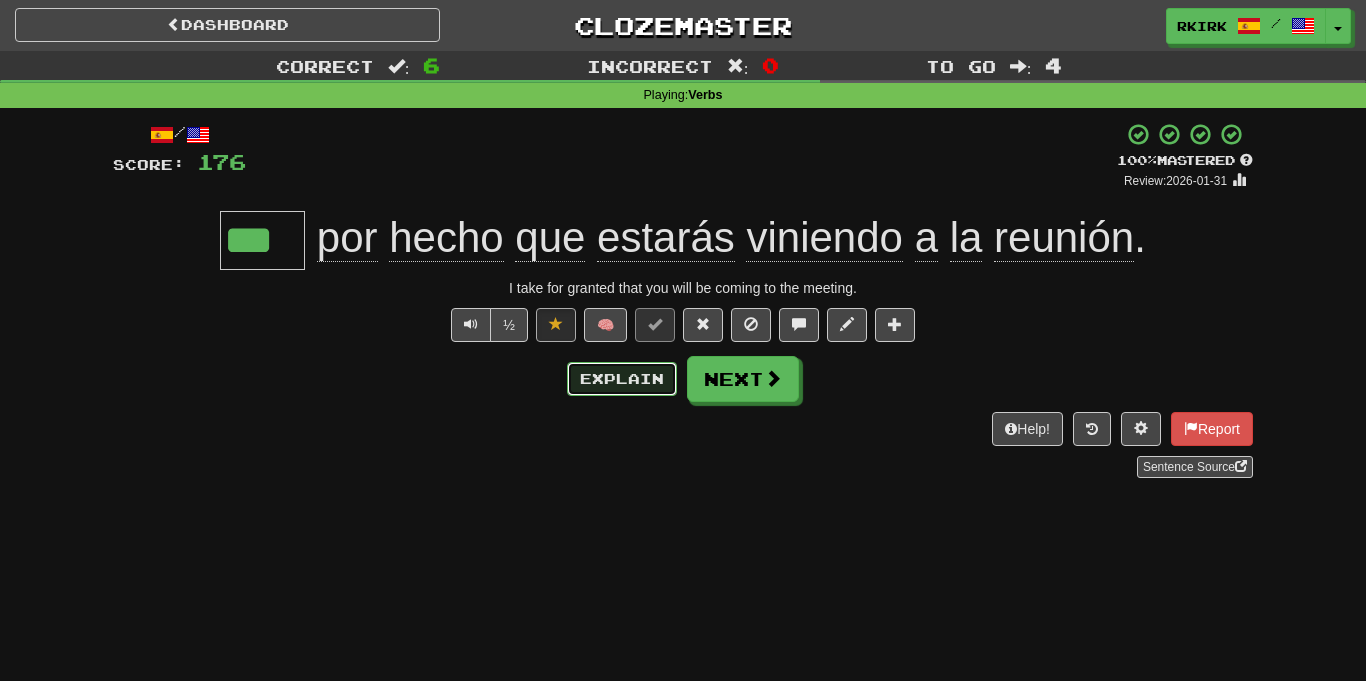 click on "Explain" at bounding box center (622, 379) 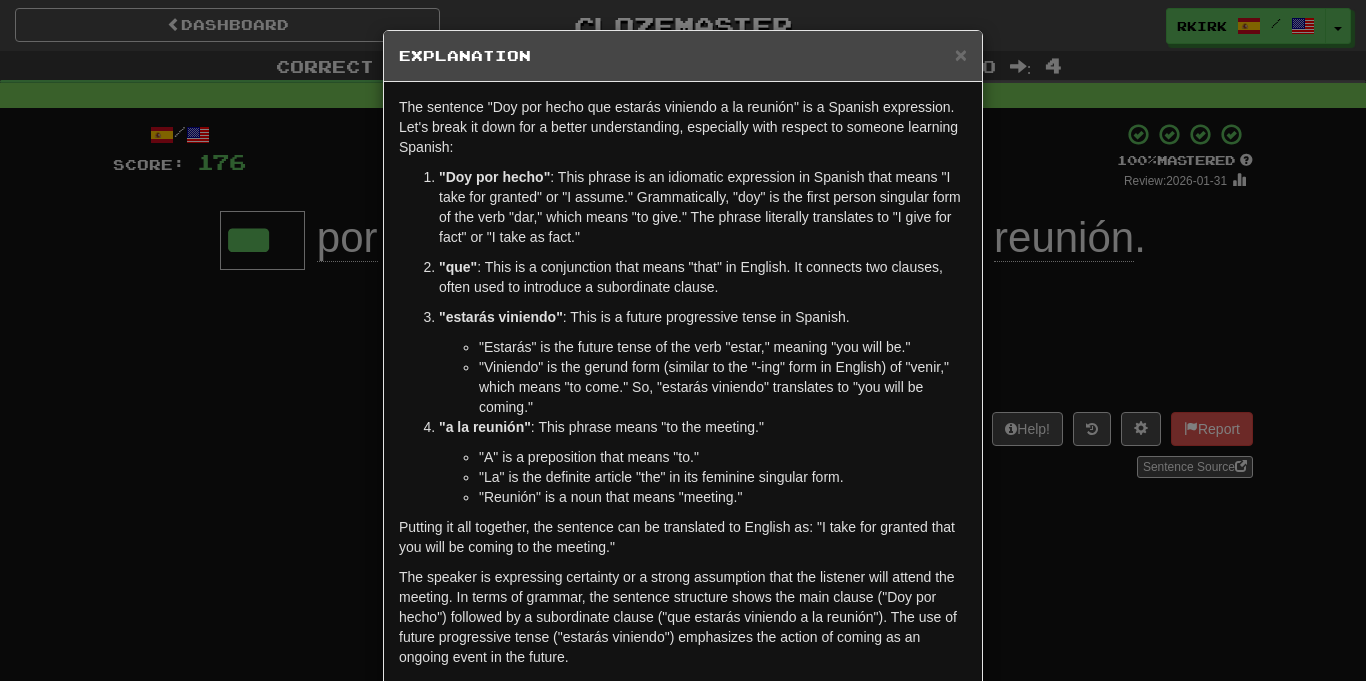 click on "× Explanation The sentence "Doy por hecho que estarás viniendo a la reunión" is a Spanish expression. Let's break it down for a better understanding, especially with respect to someone learning Spanish:
"Doy por hecho" : This phrase is an idiomatic expression in Spanish that means "I take for granted" or "I assume." Grammatically, "doy" is the first person singular form of the verb "dar," which means "to give." The phrase literally translates to "I give for fact" or "I take as fact."
"que" : This is a conjunction that means "that" in English. It connects two clauses, often used to introduce a subordinate clause.
"estarás viniendo" : This is a future progressive tense in Spanish.
"Estarás" is the future tense of the verb "estar," meaning "you will be."
"Viniendo" is the gerund form (similar to the "-ing" form in English) of "venir," which means "to come."
So, "estarás viniendo" translates to "you will be coming."
"a la reunión" : This phrase means "to the meeting."" at bounding box center (683, 340) 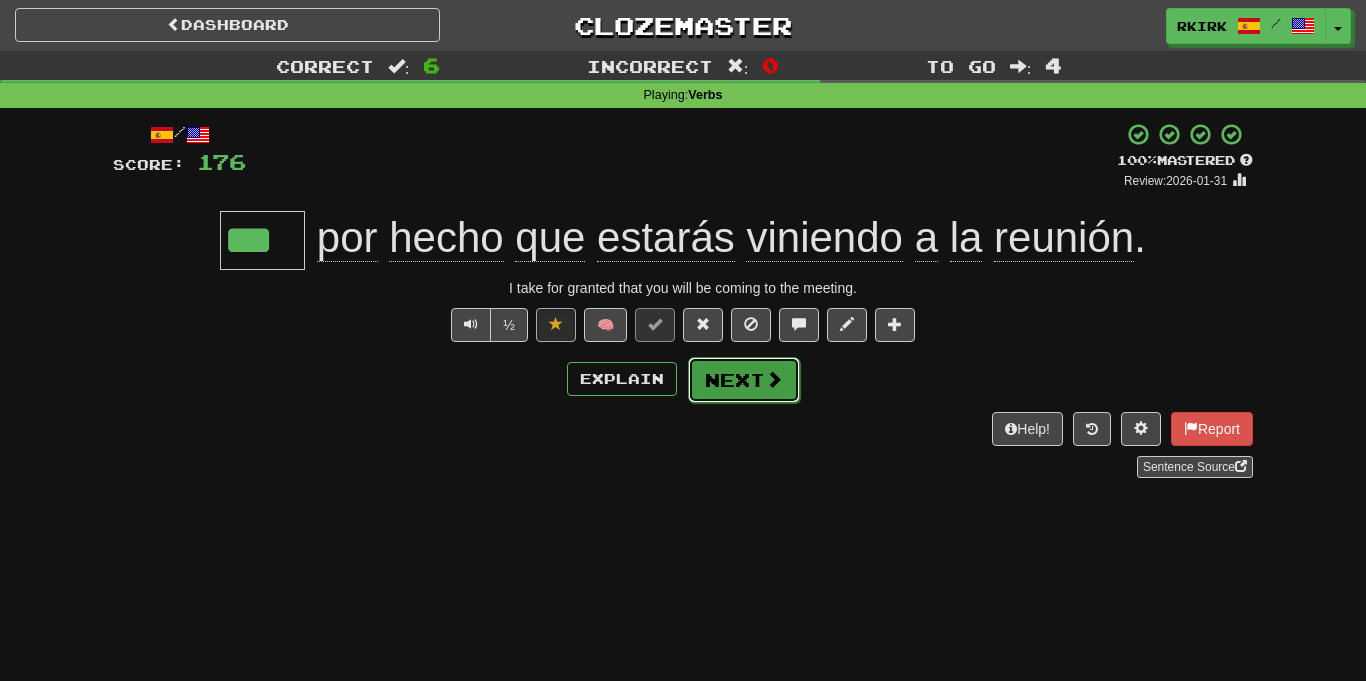 click on "Next" at bounding box center (744, 380) 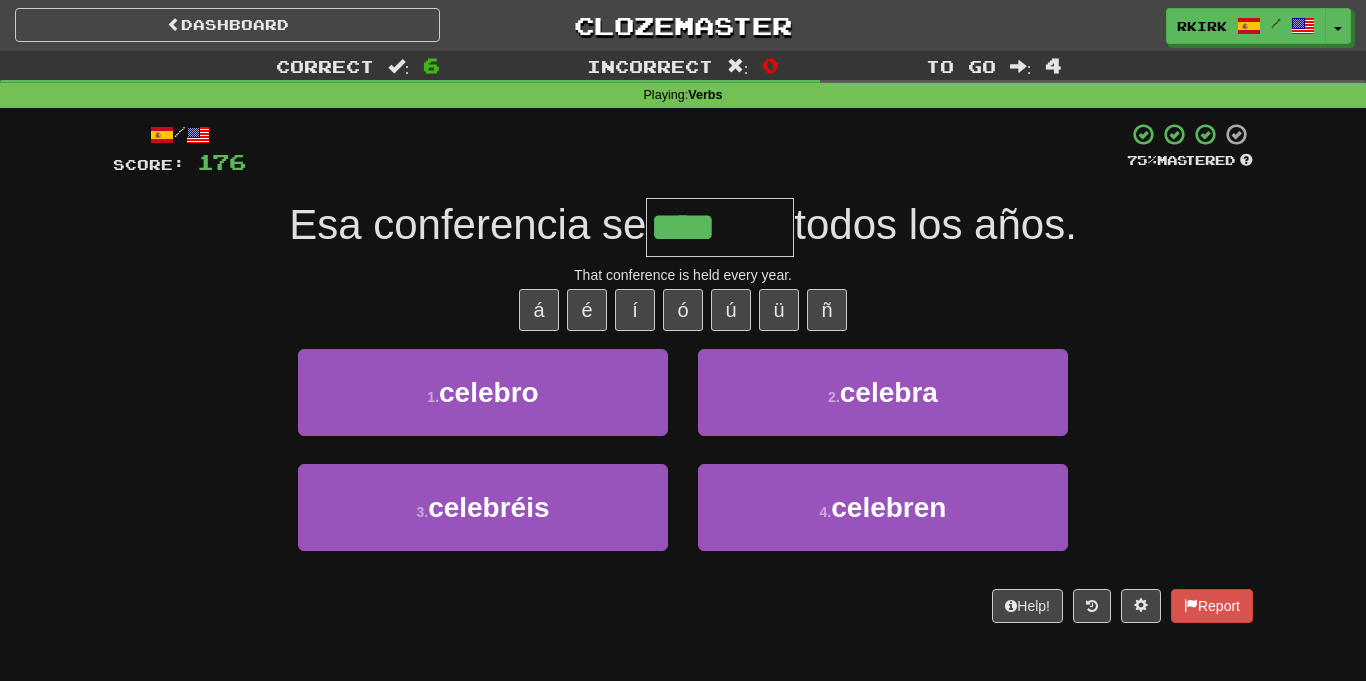 type on "*******" 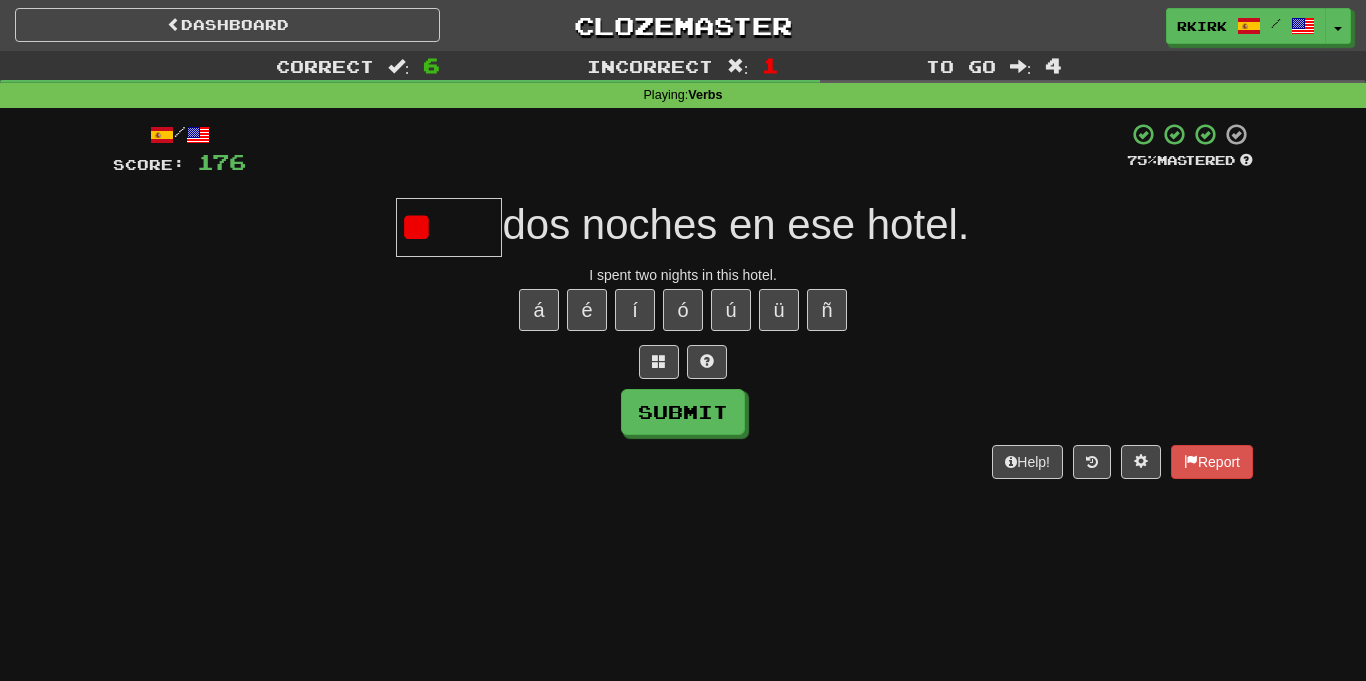 type on "*" 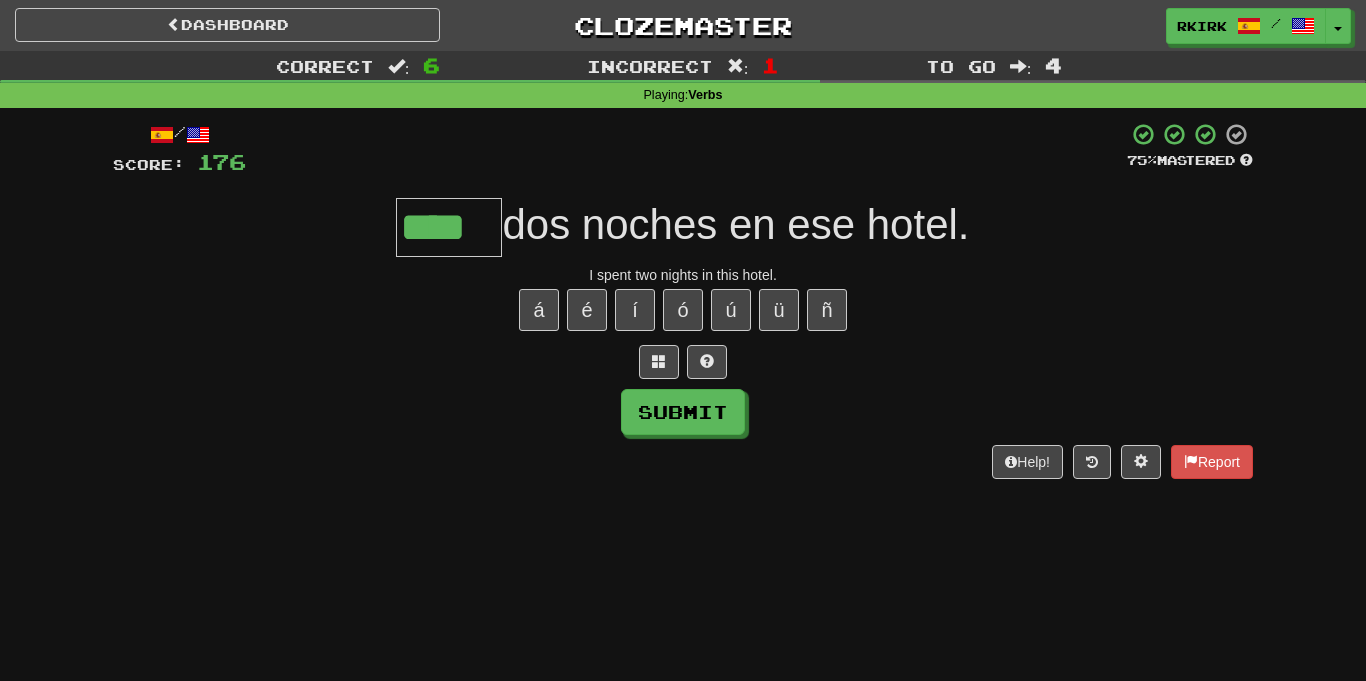 type on "****" 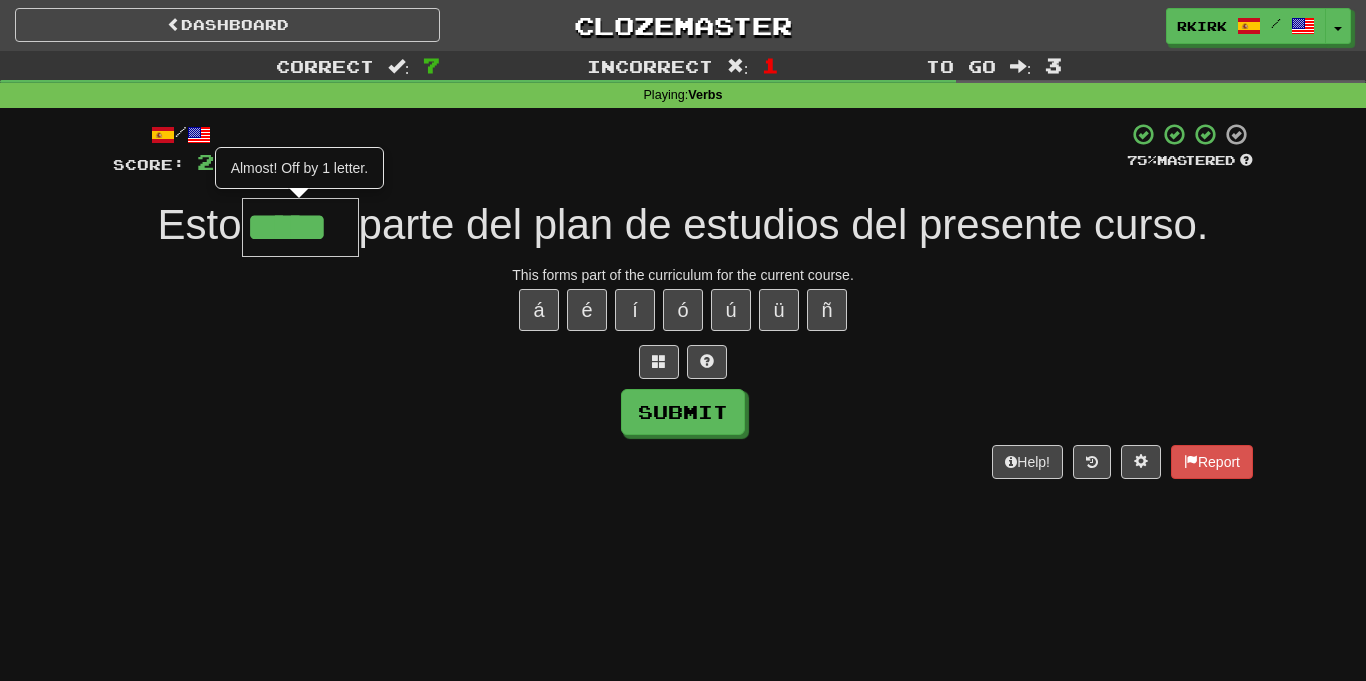 type on "*****" 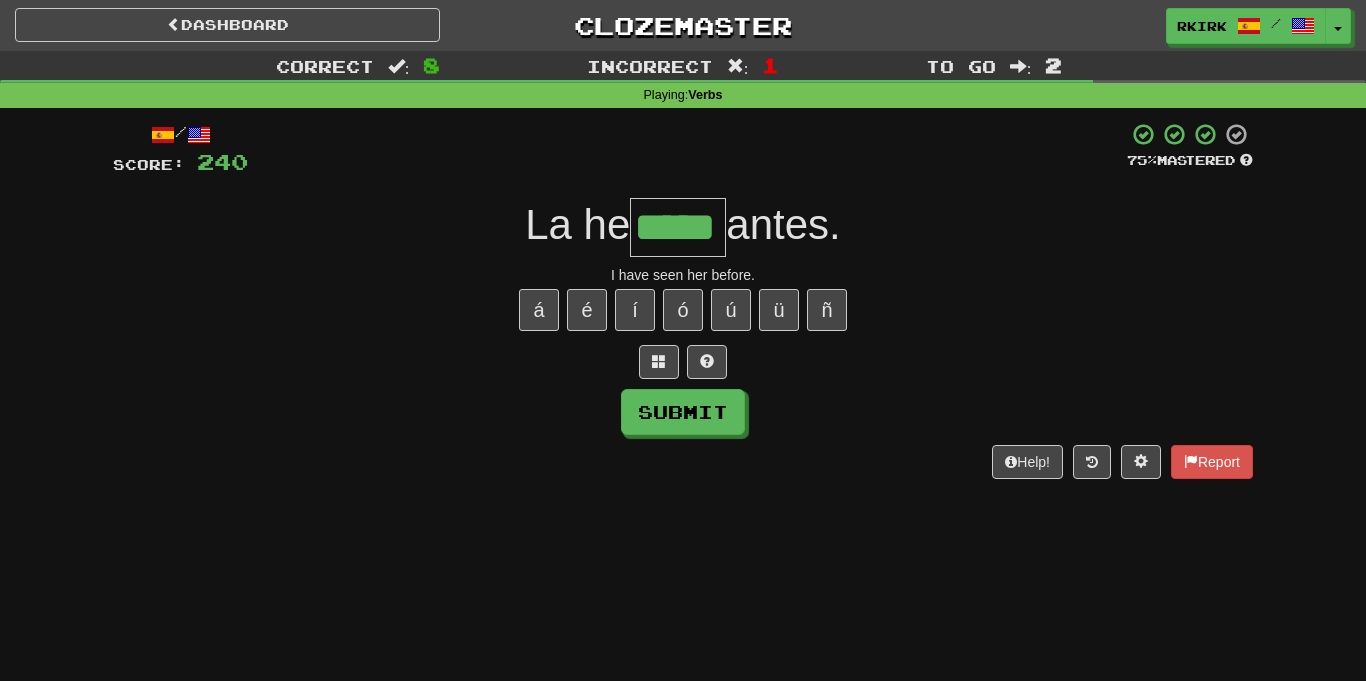 type on "*****" 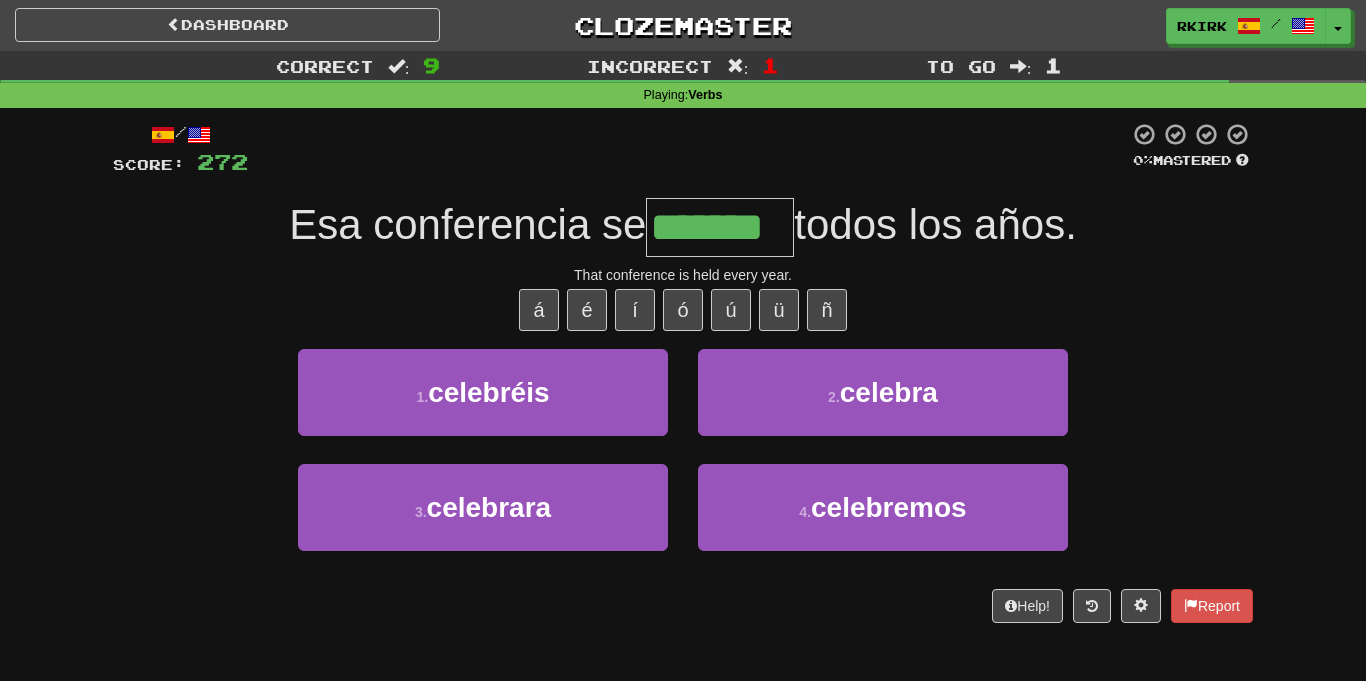 type on "*******" 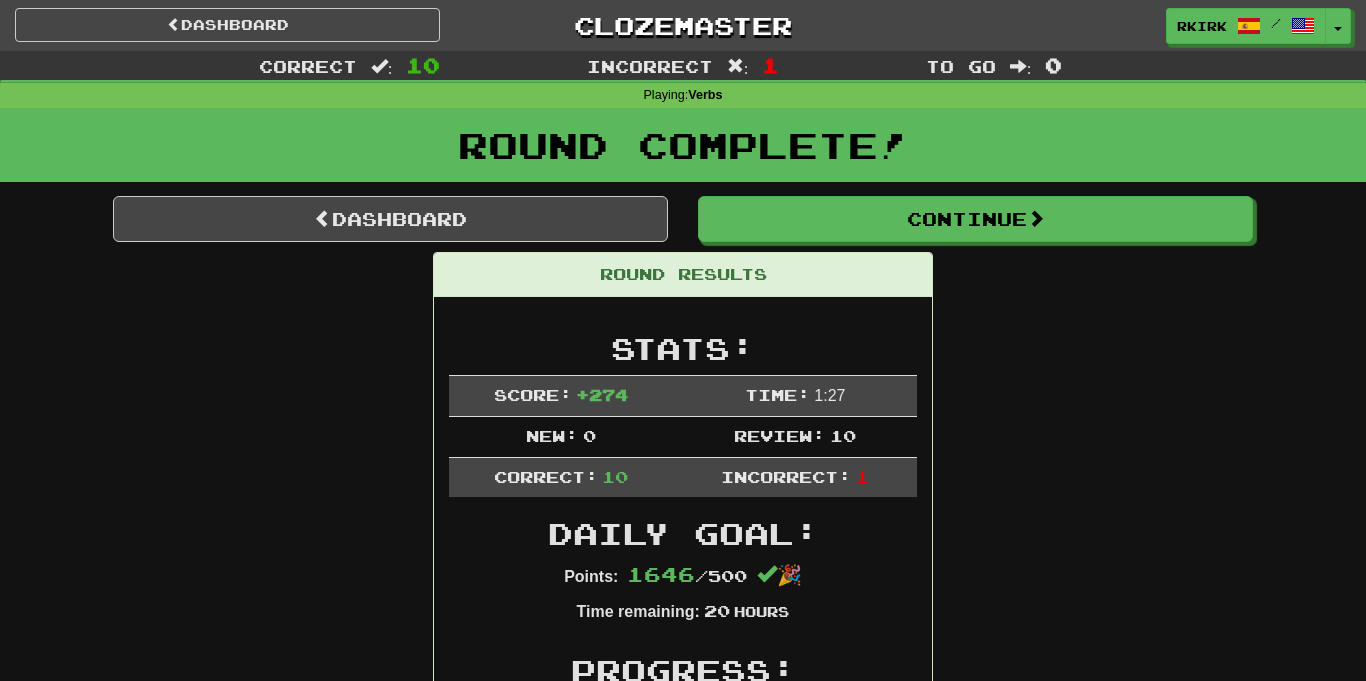 drag, startPoint x: 407, startPoint y: 567, endPoint x: 397, endPoint y: 537, distance: 31.622776 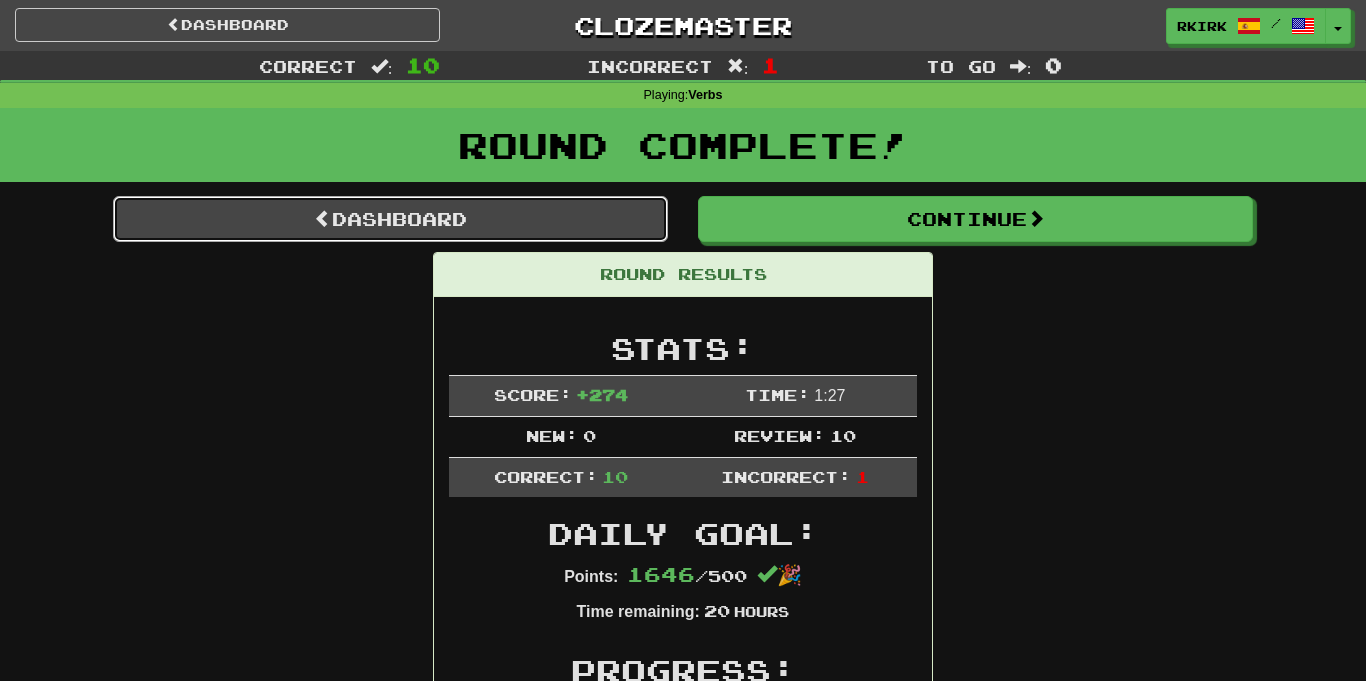 click on "Dashboard" at bounding box center (390, 219) 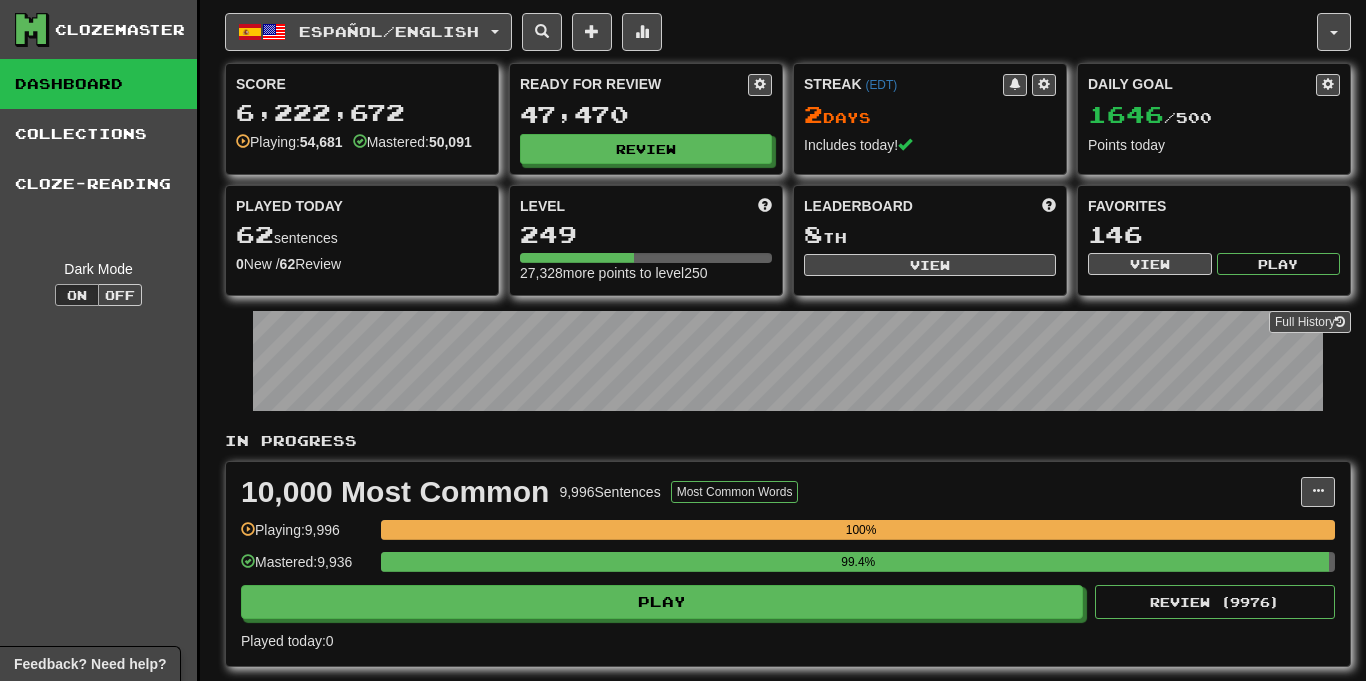 scroll, scrollTop: 0, scrollLeft: 0, axis: both 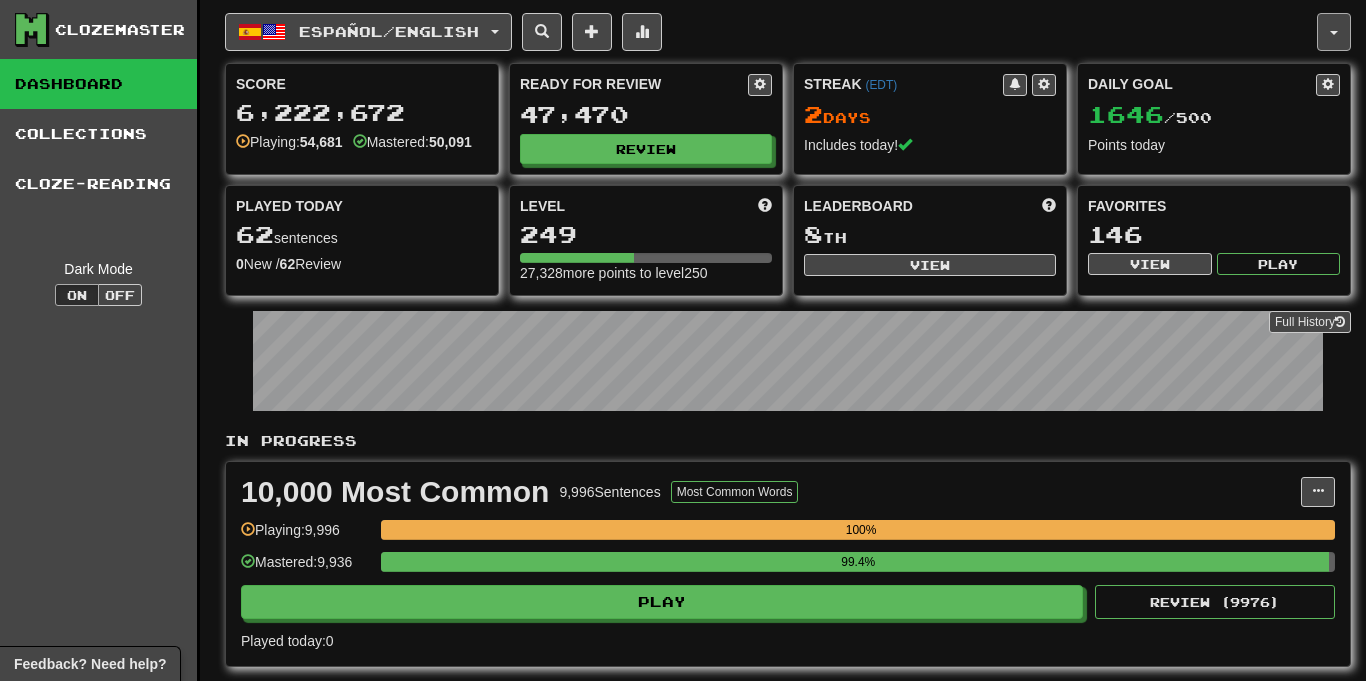 click at bounding box center (1334, 32) 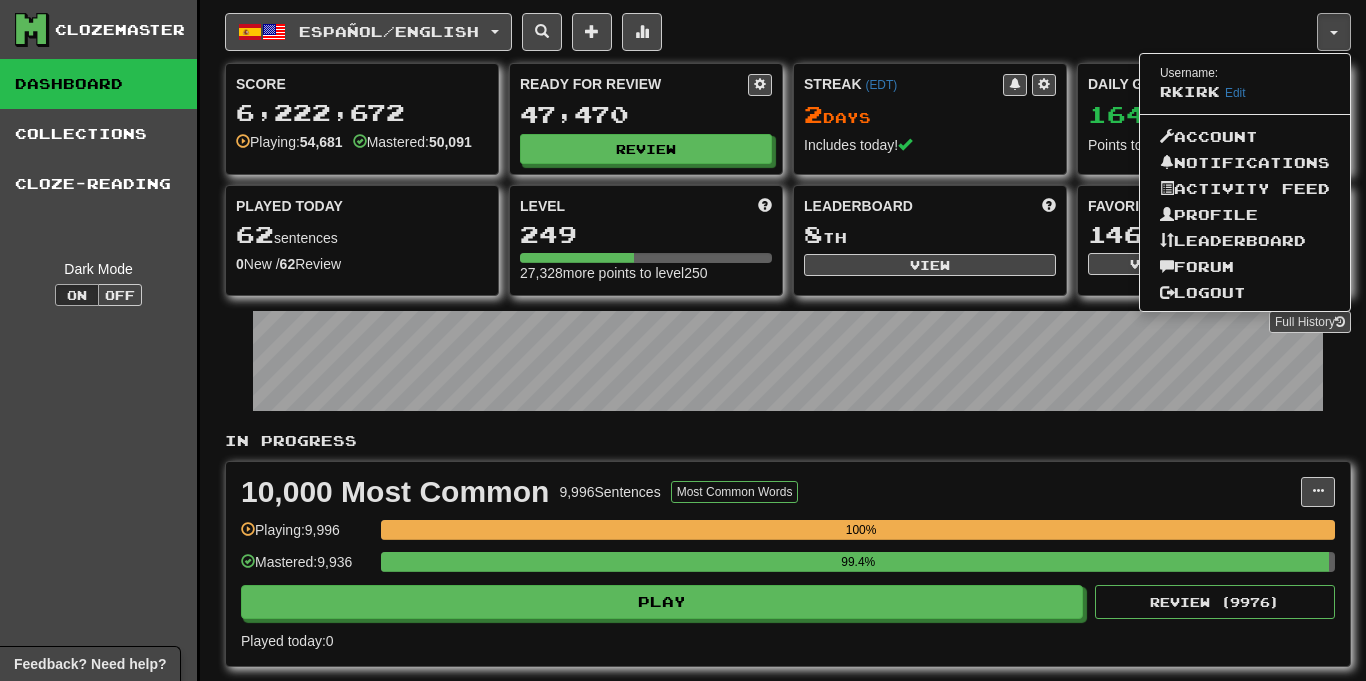 click on "Español  /  English Español  /  English Streak:  2   Review:  47,470 Daily Goal:  1646  /  500 Deutsch  /  English Streak:  1   Review:  55,187 Daily Goal:  0  /  500 Français  /  English Streak:  1   Review:  19,093 Daily Goal:  0  /  500 Nederlands  /  English Streak:  0   Review:  22,447 Daily Goal:  0  /  500 Esperanto  /  English Streak:  0   Review:  914 Daily Goal:  0  /  500 Português  /  English Streak:  0   Review:  77 Points today:  0 Italiano  /  English Streak:  0   Review:  50 Daily Goal:  0  /  100 Svenska  /  English Streak:  0   Review:  20 Points today:  0 Français  /  Deutsch Streak:  0   Review:  0 Points today:  0  Language Pairing Username: [USERNAME] Edit  Account  Notifications  Activity Feed  Profile  Leaderboard  Forum  Logout Score 6,222,672  Playing:  54,681  Mastered:  50,091 Ready for Review 47,470   Review Streak   ( [TIMEZONE] ) 2  Day s Includes today!  Daily Goal 1646  /  500 Points today Played Today 62  sentences 0  New /  62  Review Full History  Level 249 27,328 250 Leaderboard" at bounding box center [788, 843] 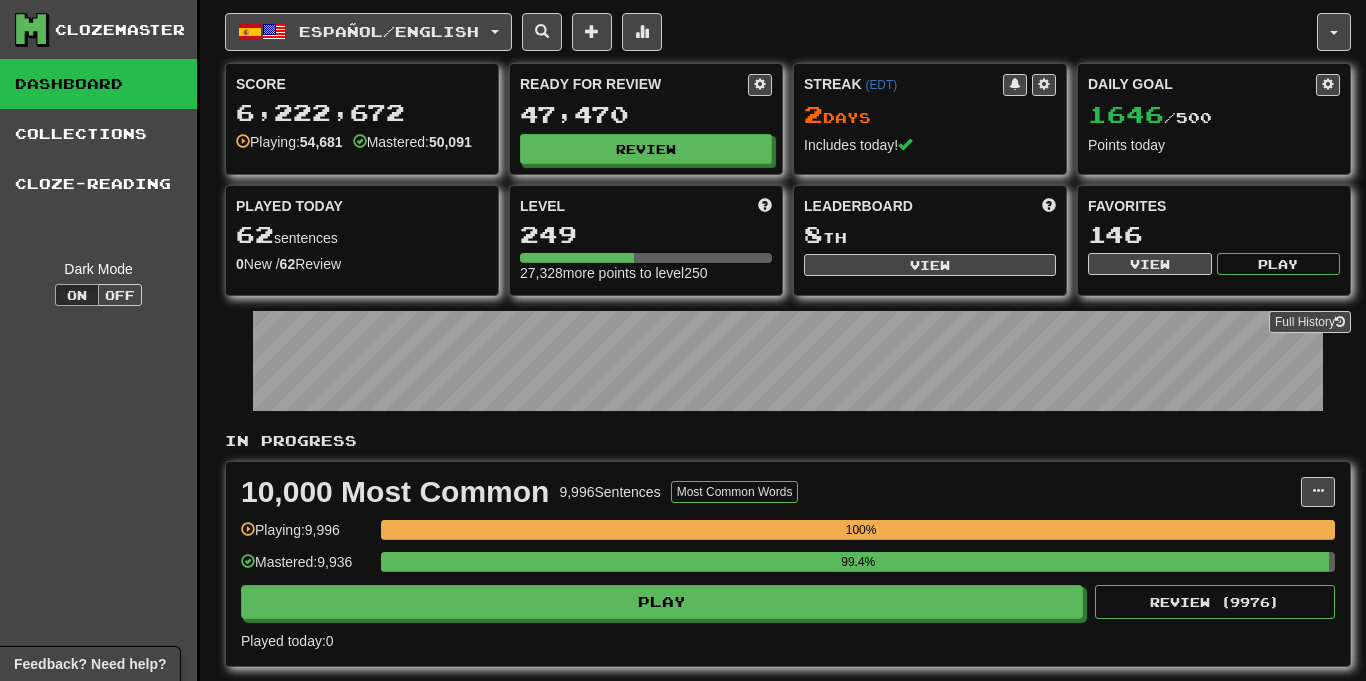 click on "47,470" at bounding box center (646, 114) 